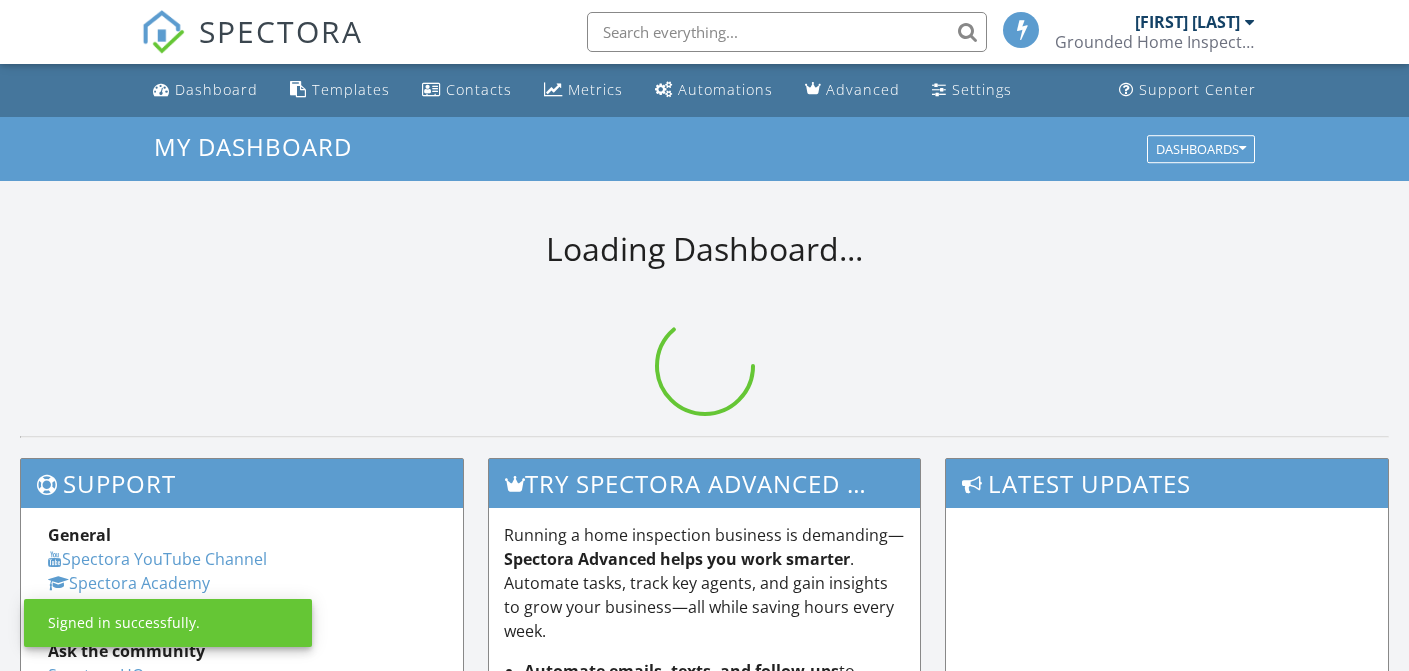 scroll, scrollTop: 0, scrollLeft: 0, axis: both 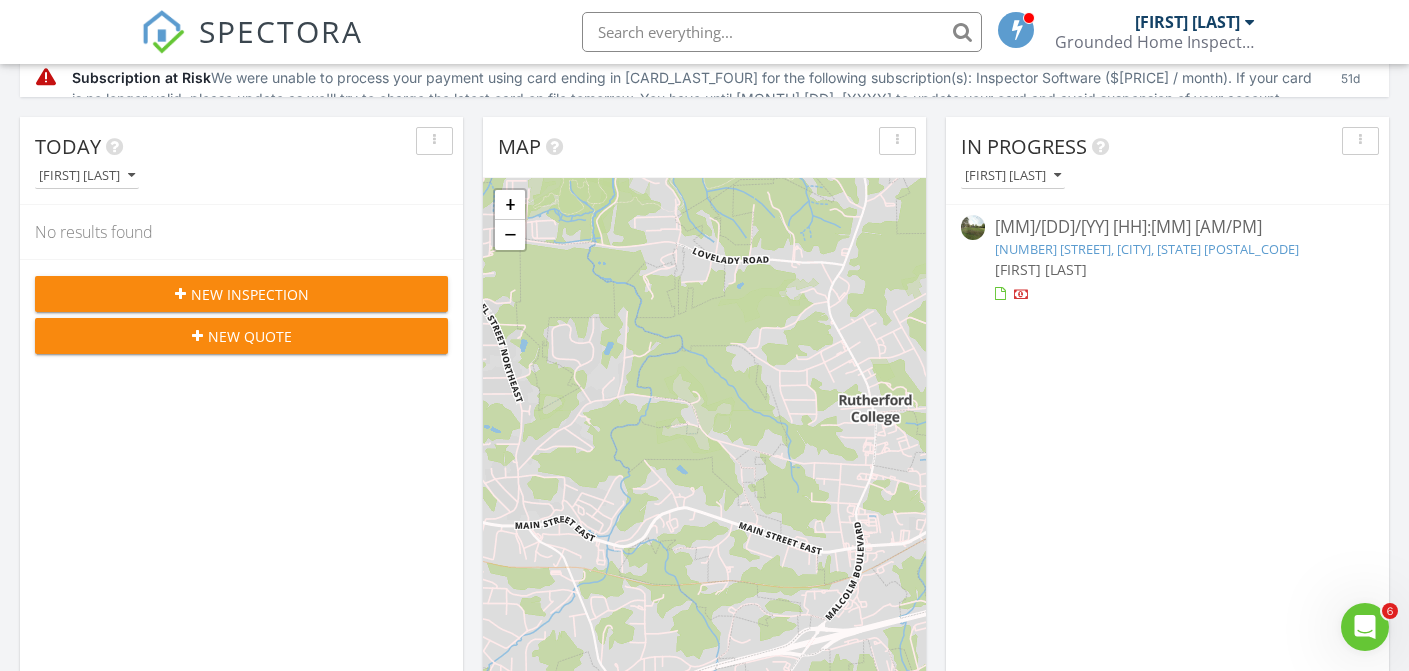 click at bounding box center [1022, 296] 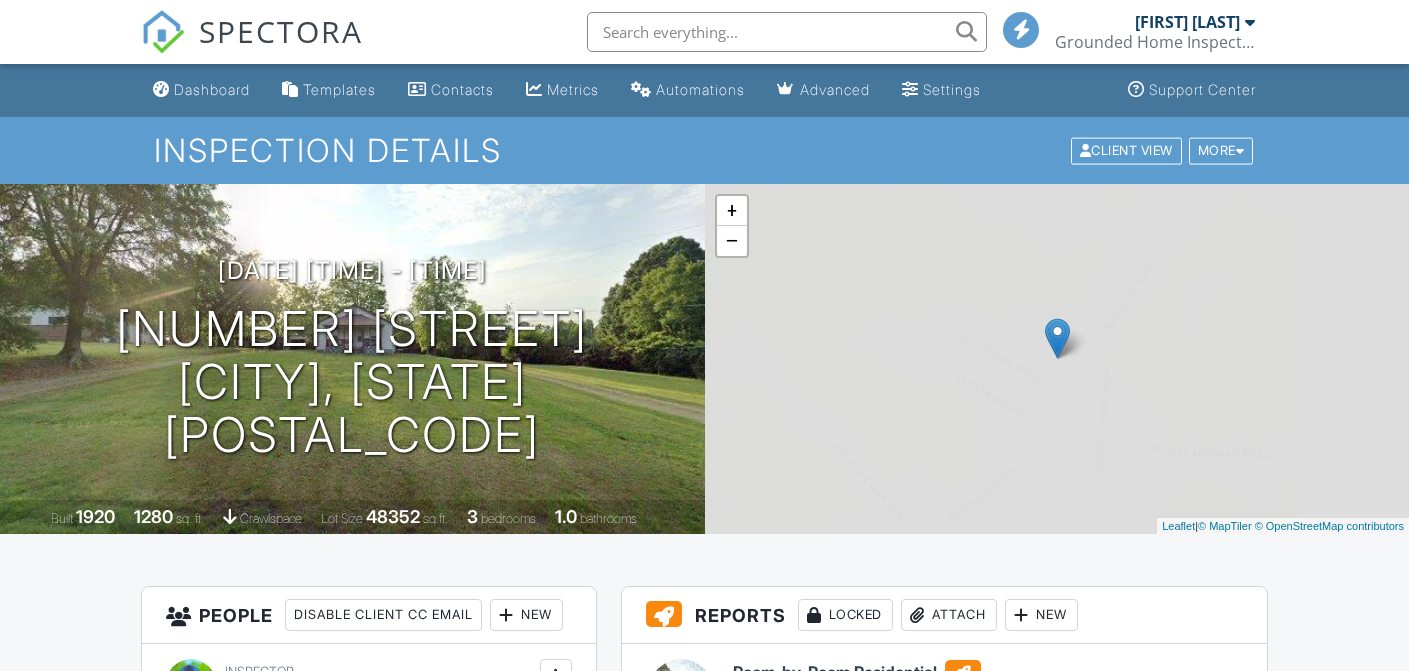scroll, scrollTop: 0, scrollLeft: 0, axis: both 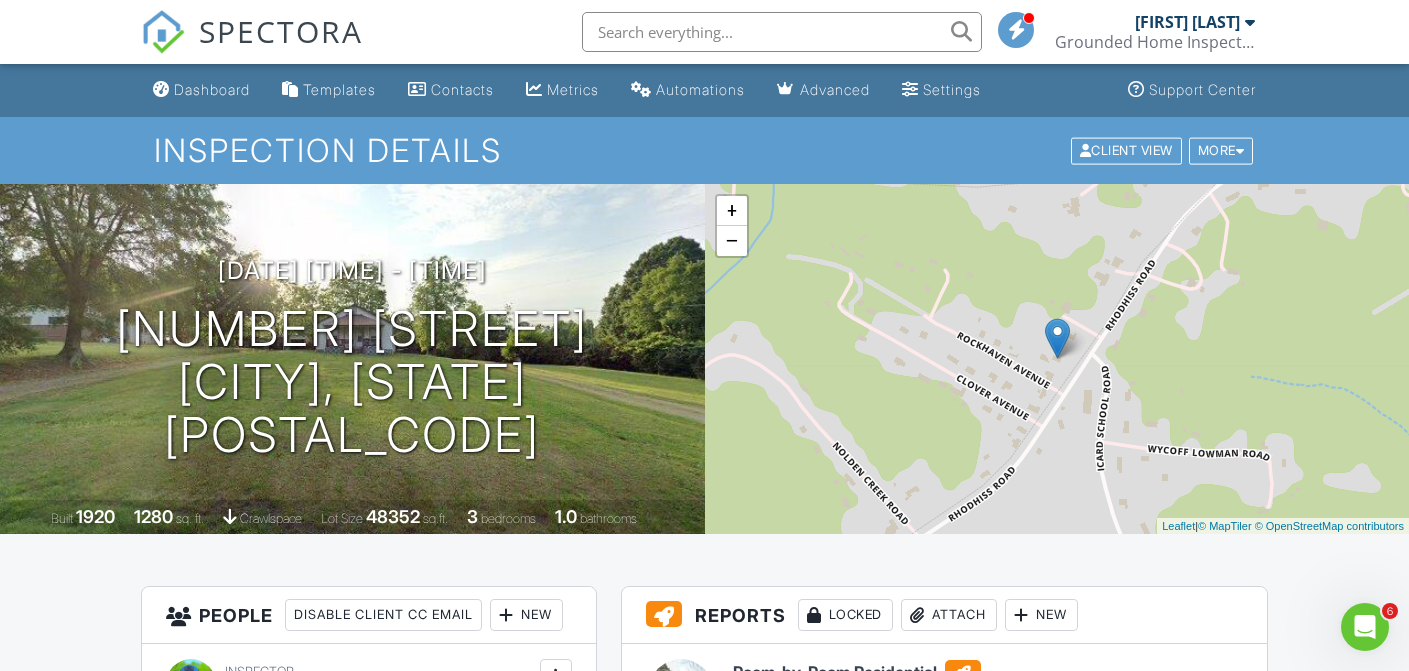 click on "Dashboard
Templates
Contacts
Metrics
Automations
Advanced
Settings
Support Center
Inspection Details
Client View
More
Property Details
Reschedule
Reorder / Copy
Share
Cancel
Delete
Print Order
Convert to V9
Disable Pass on CC Fees
View Change Log
07/29/2025  4:00 pm
- 7:30 pm
7601 Rhodhiss Rd
Connelly Springs, NC 28612
Built
1920
1280
sq. ft.
crawlspace
Lot Size
48352
sq.ft.
3
bedrooms
1.0
bathrooms
+ − Leaflet  |  © MapTiler   © OpenStreetMap contributors
All emails and texts are disabled for this inspection!
Turn on emails and texts
Turn on and Requeue Notifications
Reports
Locked
Attach
New" at bounding box center [704, 1301] 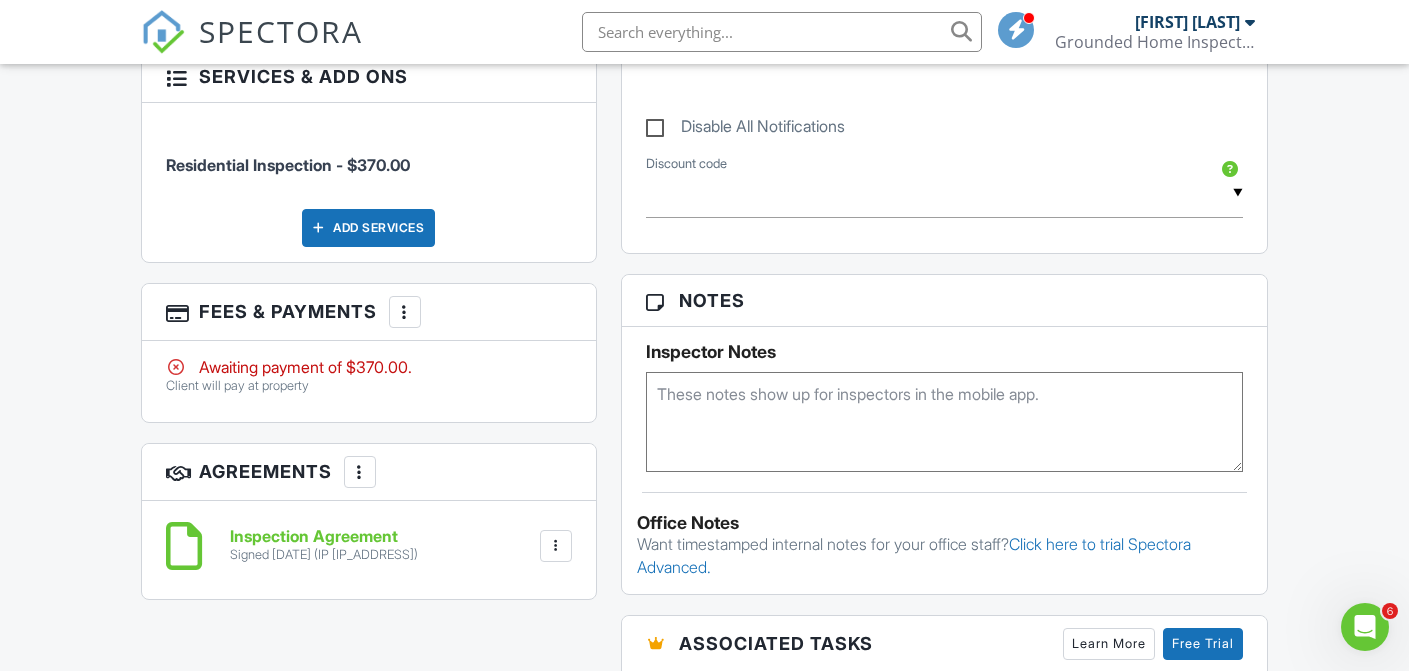 scroll, scrollTop: 1134, scrollLeft: 0, axis: vertical 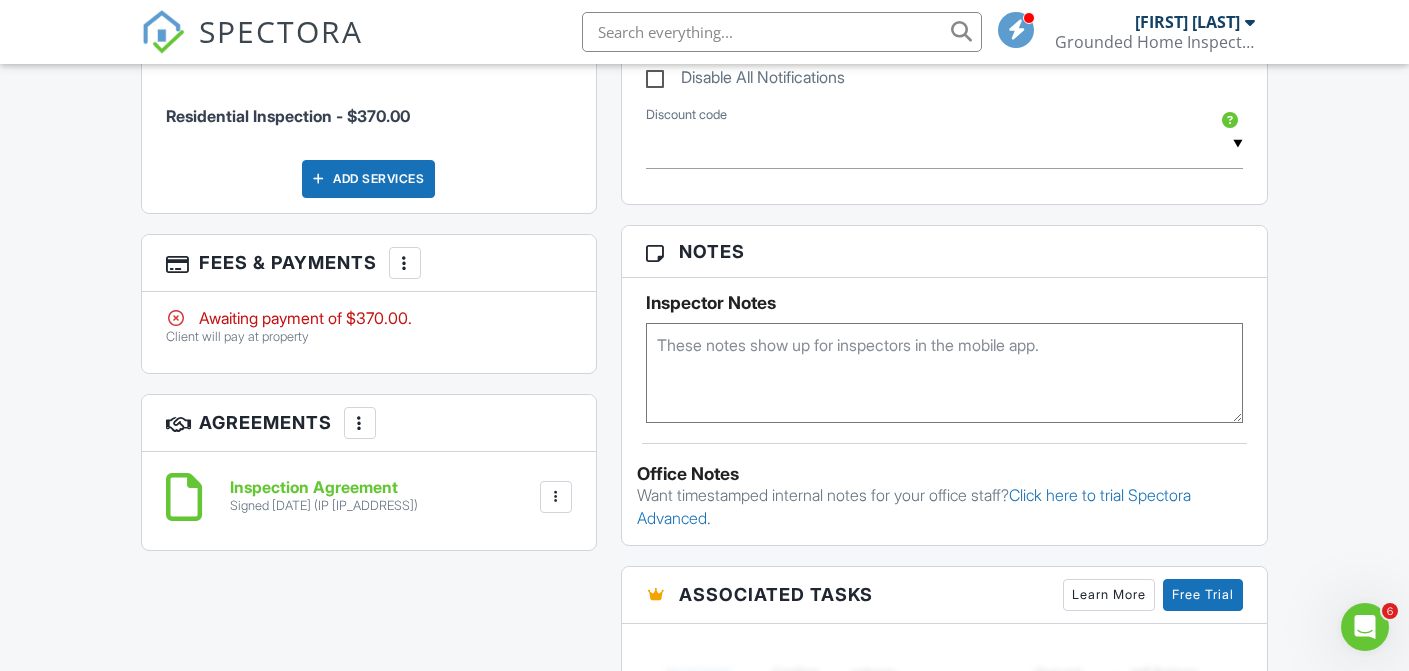 click on "Awaiting payment of $370.00." at bounding box center (369, 318) 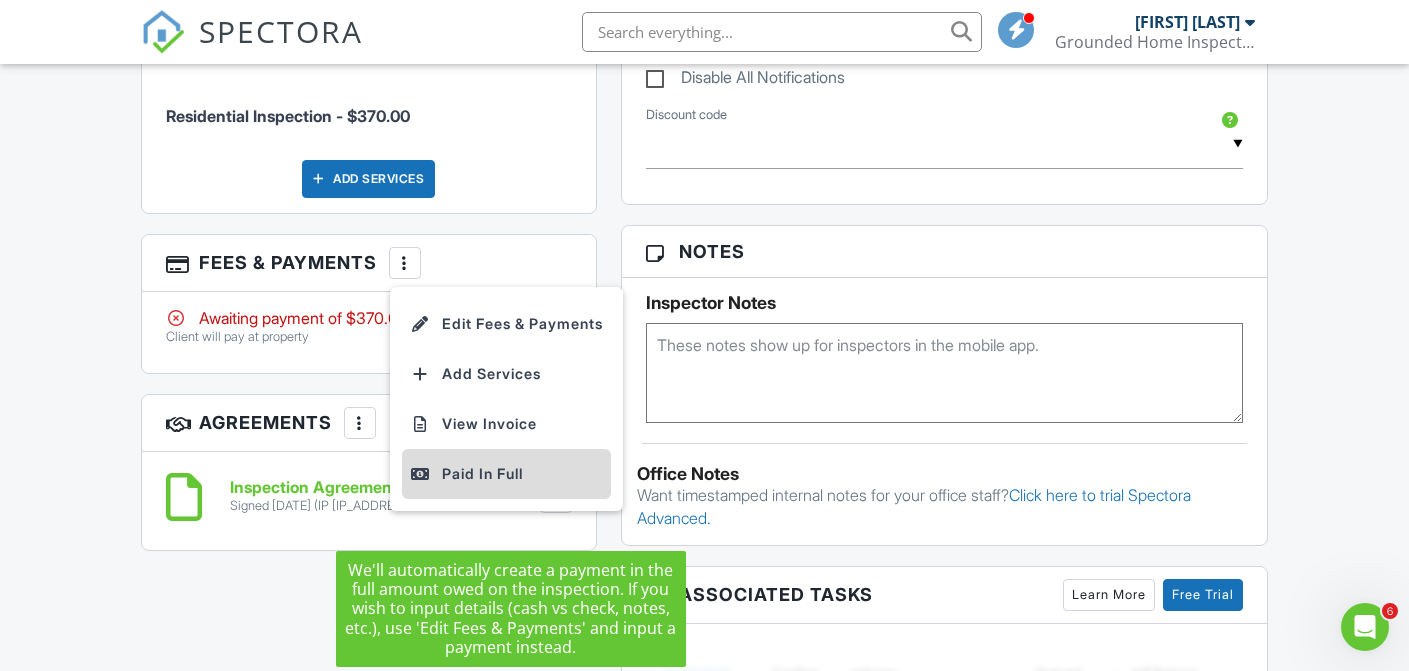click on "Paid In Full" at bounding box center (506, 474) 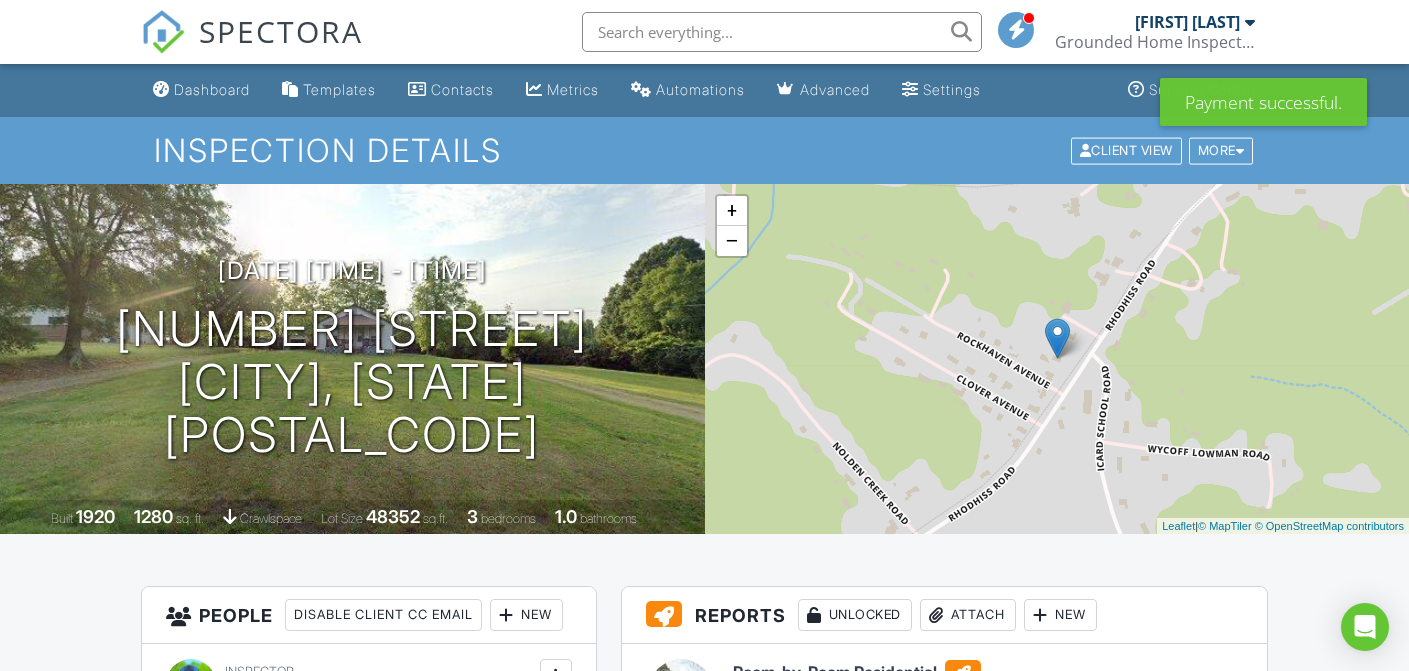 scroll, scrollTop: 0, scrollLeft: 0, axis: both 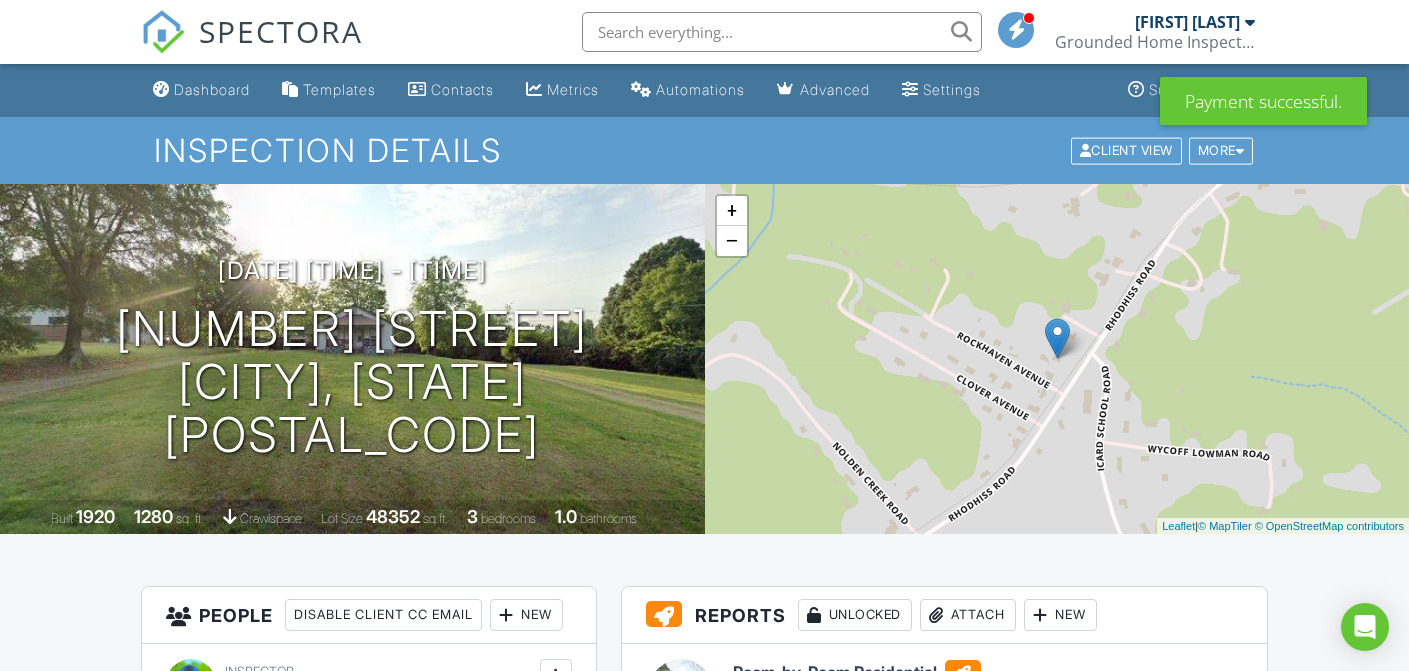 click on "[FIRST] [LAST]" at bounding box center (1187, 22) 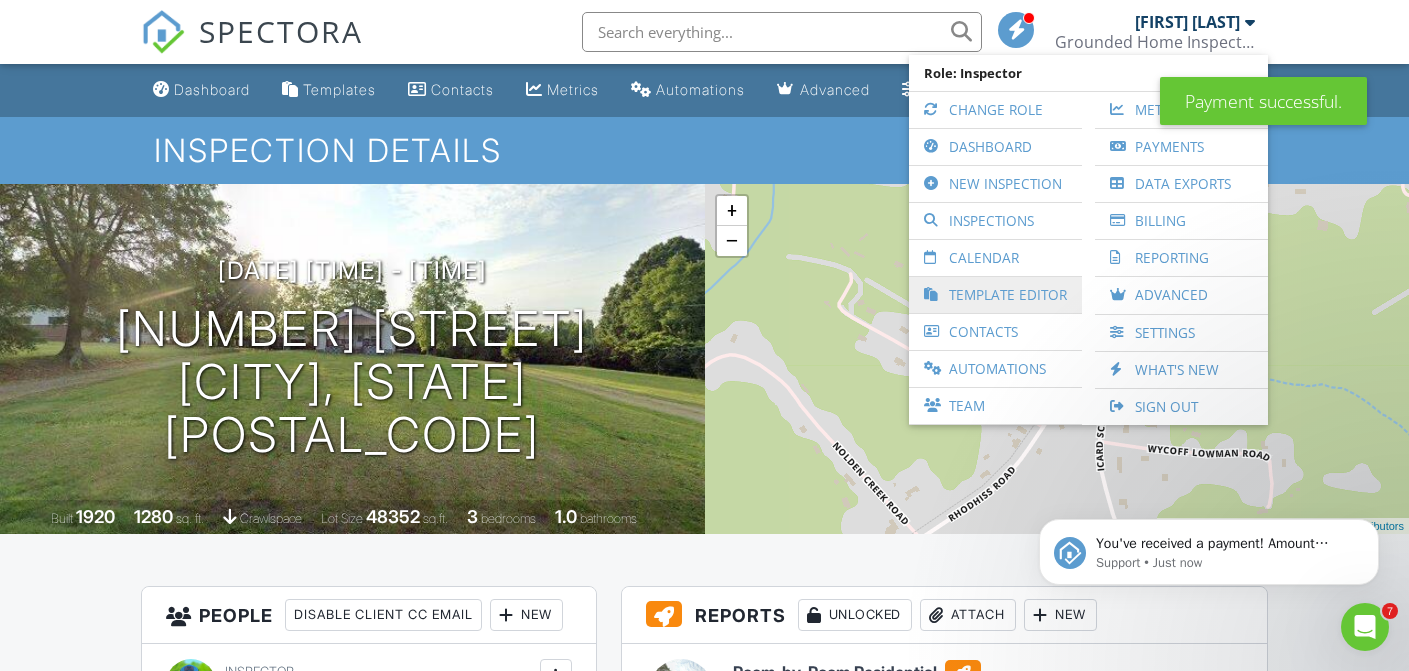 scroll, scrollTop: 0, scrollLeft: 0, axis: both 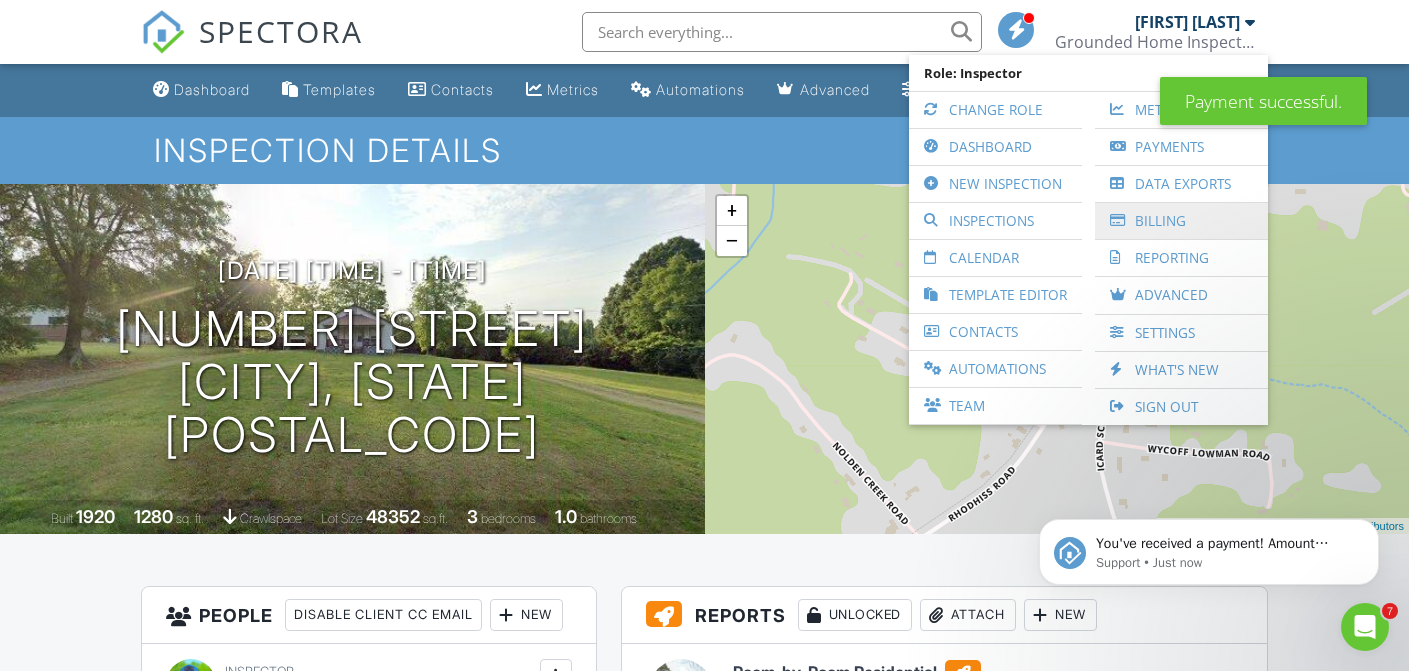 click on "Billing" at bounding box center (1181, 221) 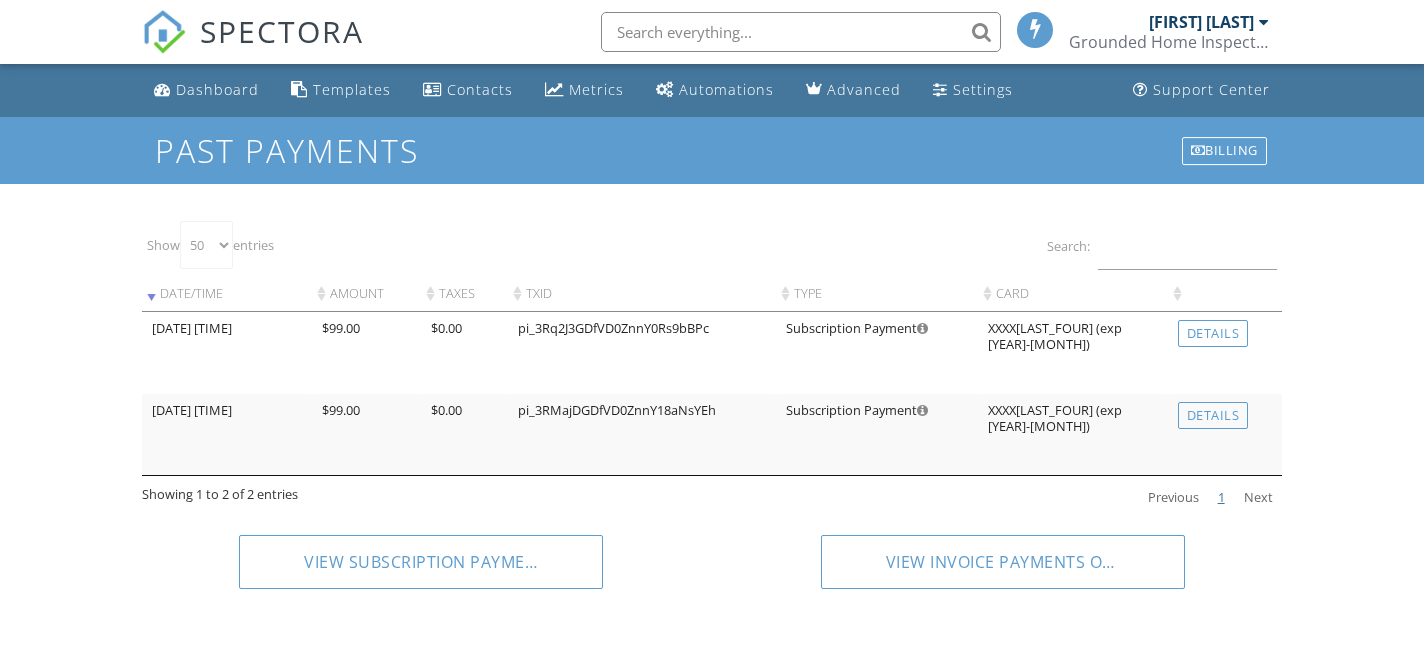 select on "50" 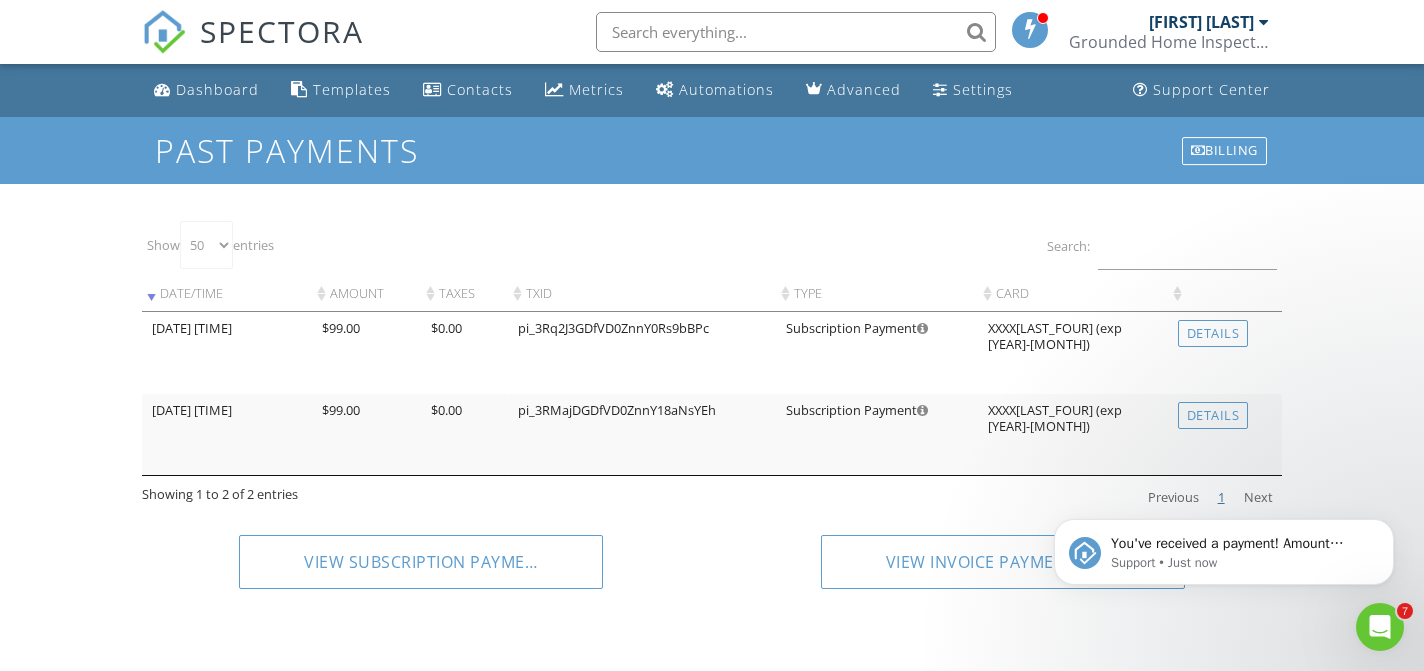 scroll, scrollTop: 0, scrollLeft: 0, axis: both 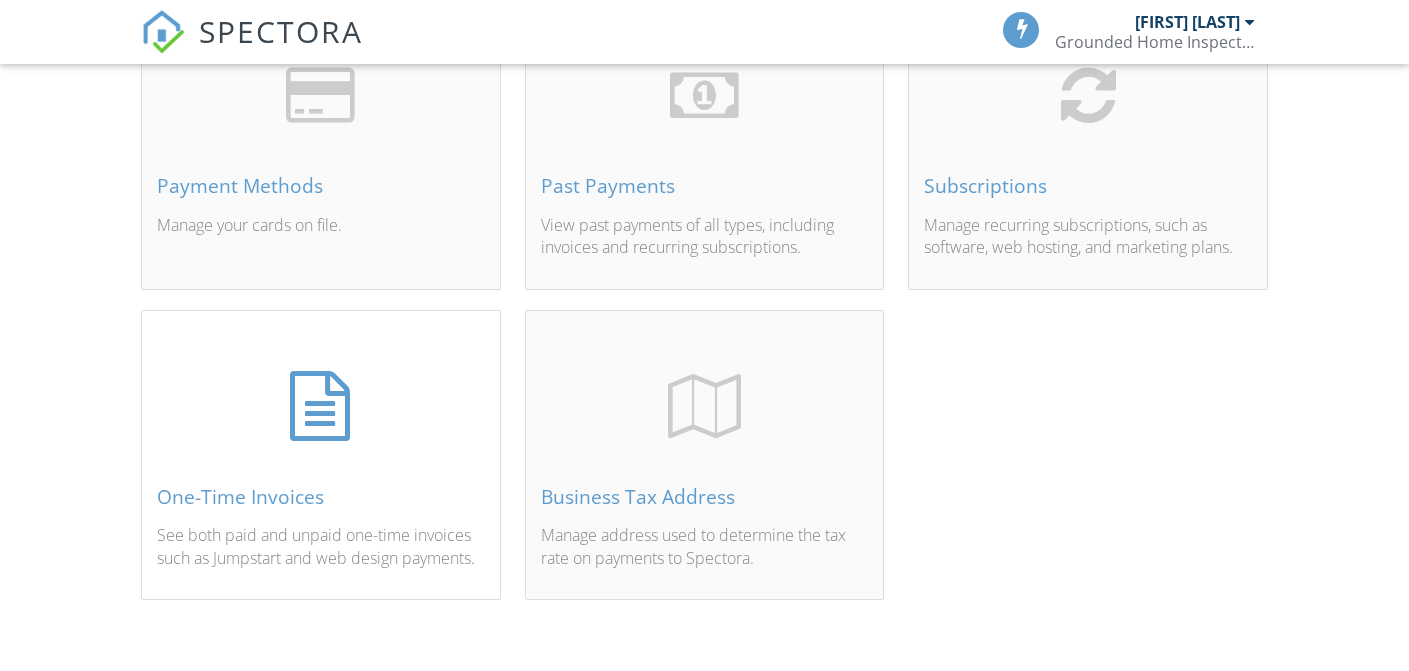 click on "One-Time Invoices" at bounding box center (321, 497) 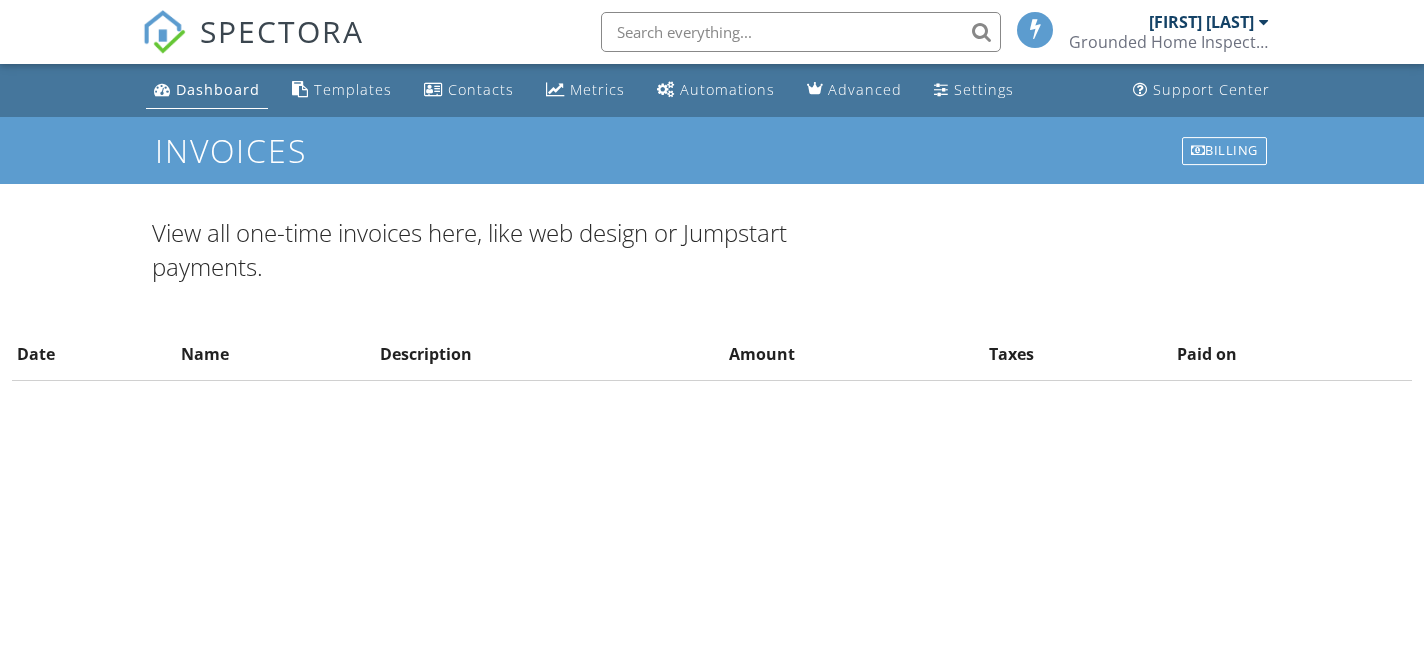 scroll, scrollTop: 0, scrollLeft: 0, axis: both 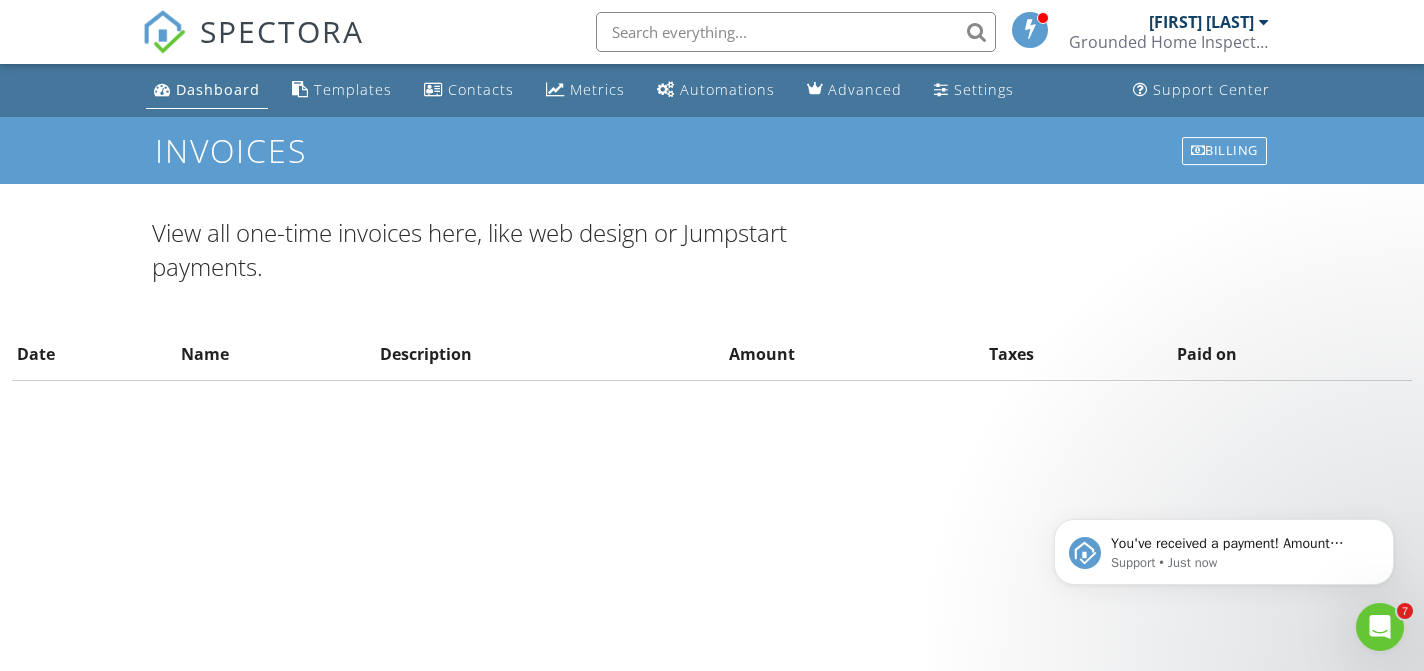 click on "View all one-time invoices here, like web design or Jumpstart payments." at bounding box center (473, 249) 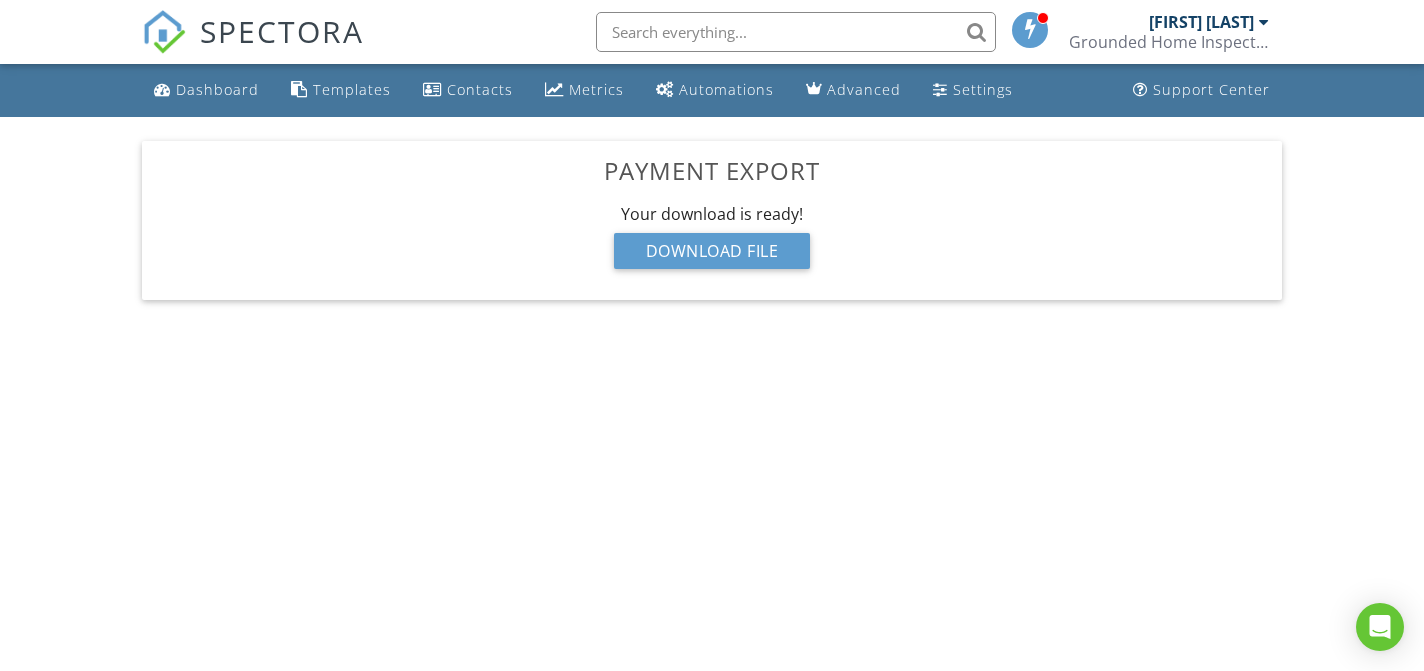 scroll, scrollTop: 0, scrollLeft: 0, axis: both 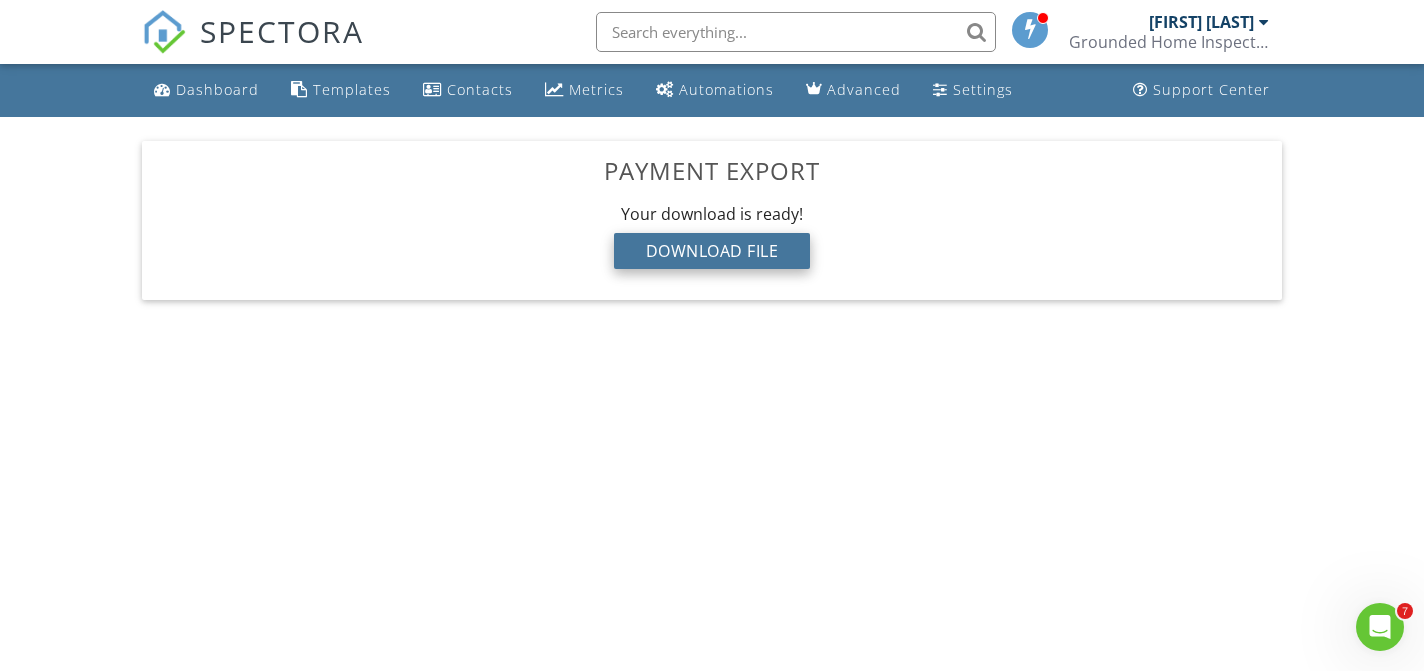 click on "Download File" at bounding box center (712, 251) 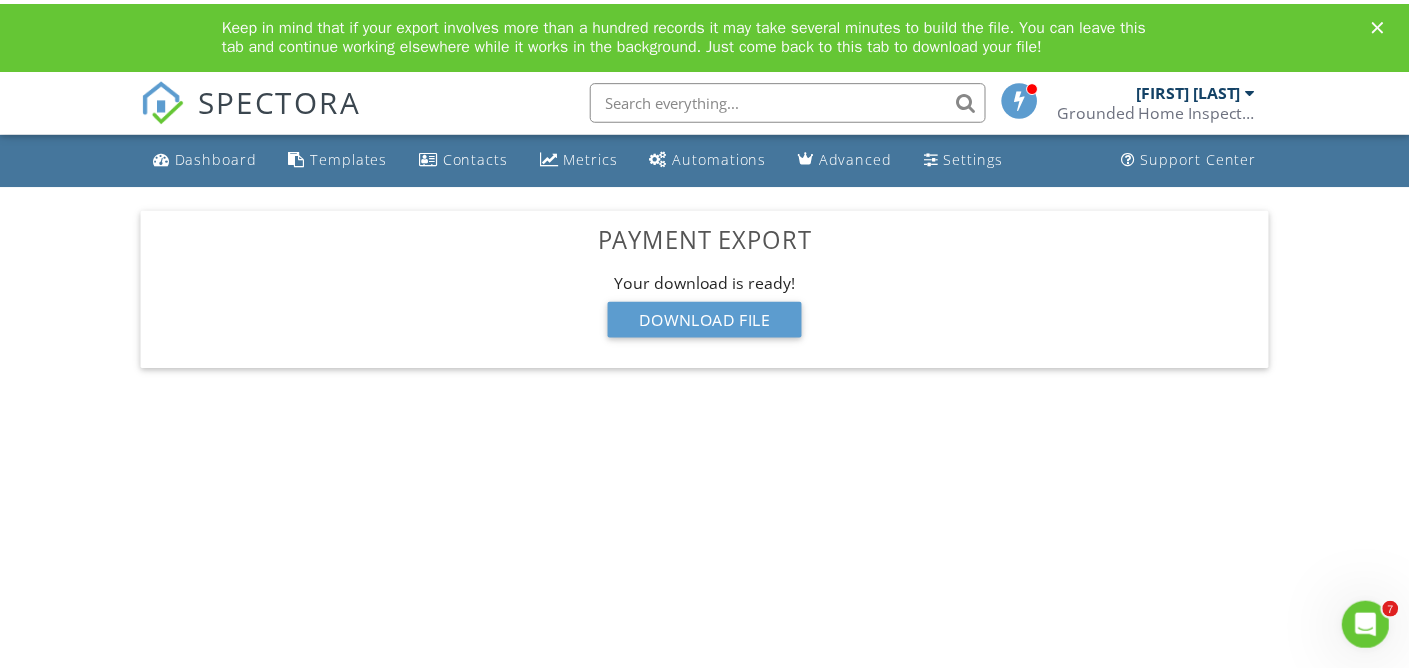 scroll, scrollTop: 0, scrollLeft: 0, axis: both 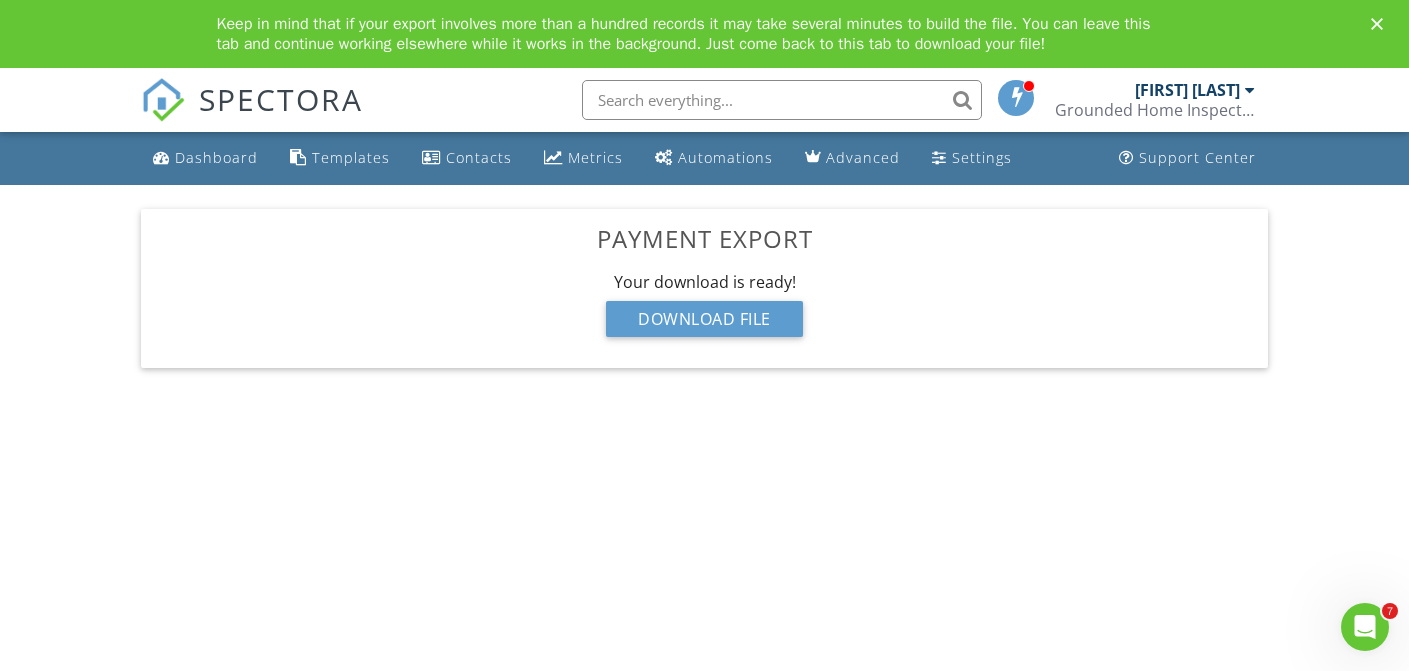 click on "Grounded Home Inspections" at bounding box center [1155, 110] 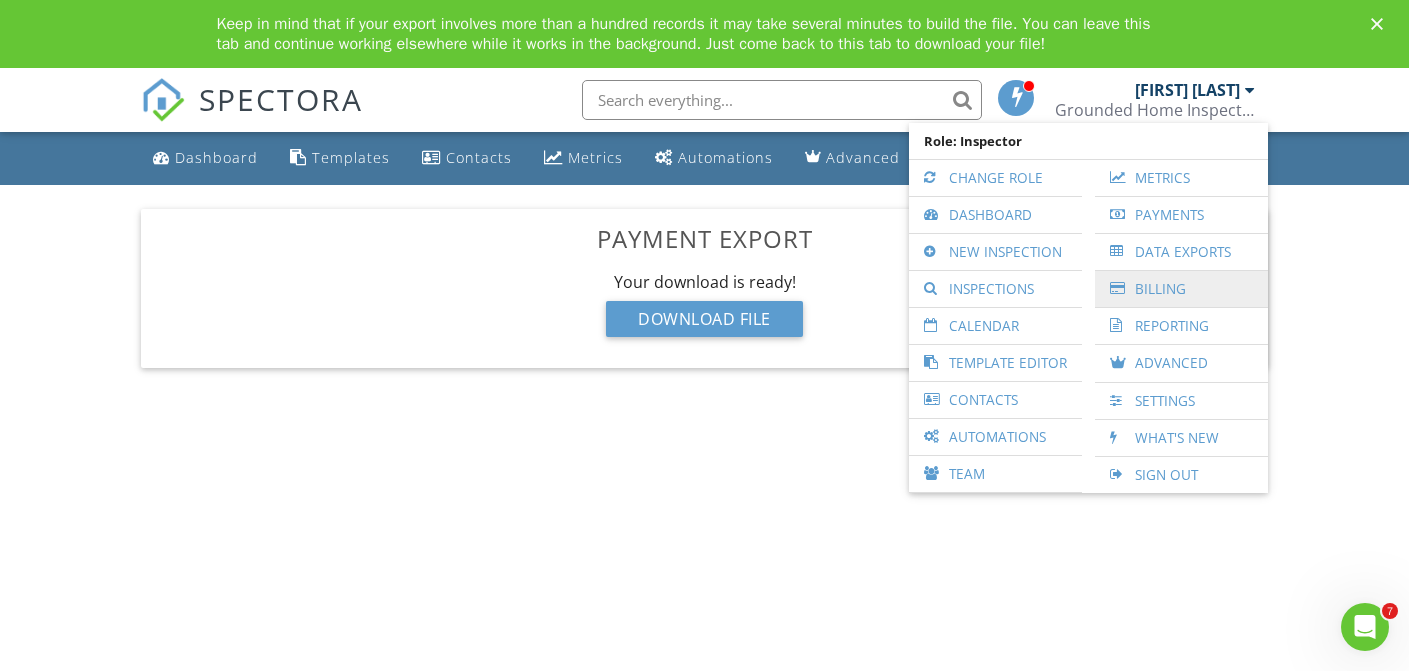 click on "Billing" at bounding box center [1181, 289] 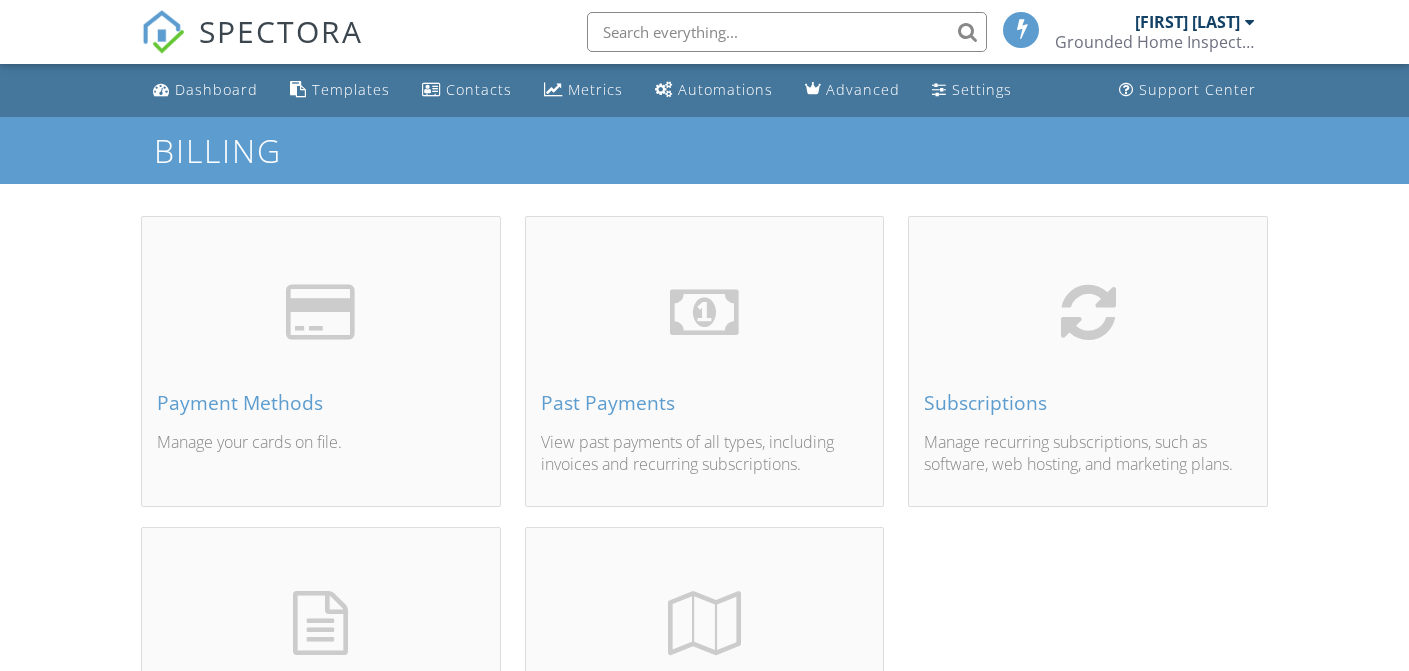 scroll, scrollTop: 0, scrollLeft: 0, axis: both 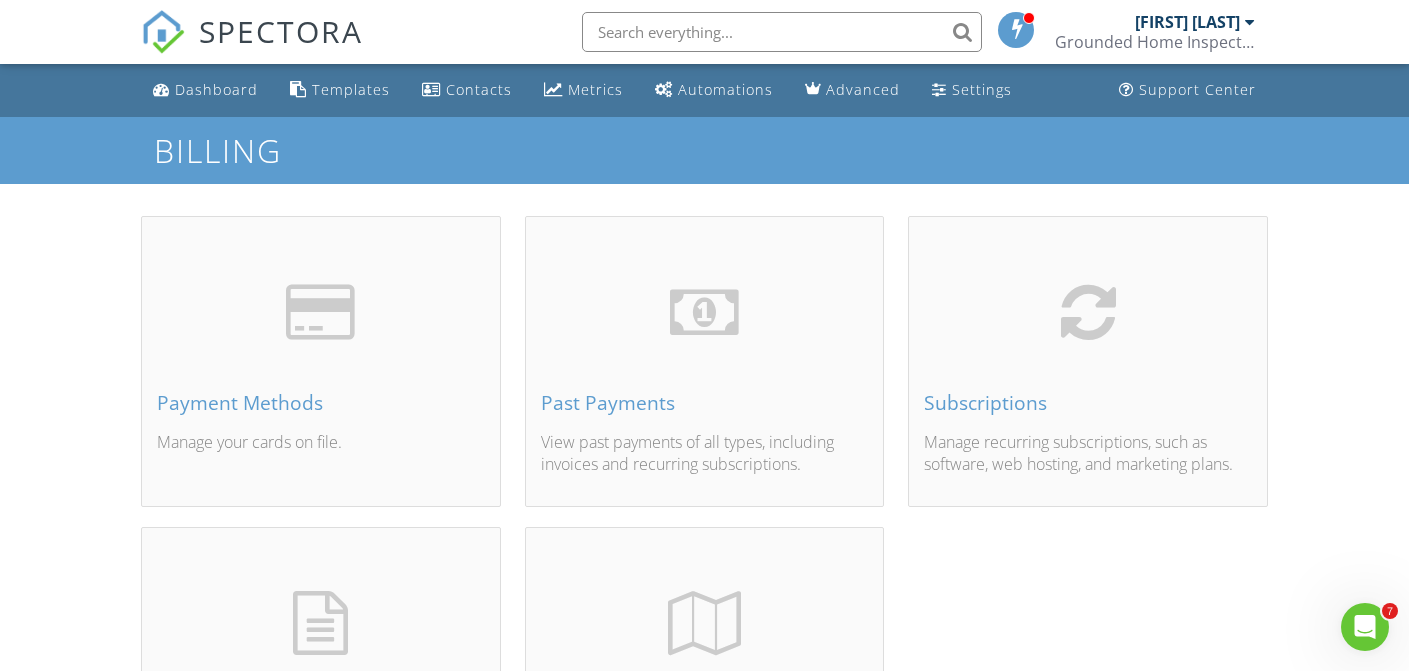 click on "Grounded Home Inspections" at bounding box center [1155, 42] 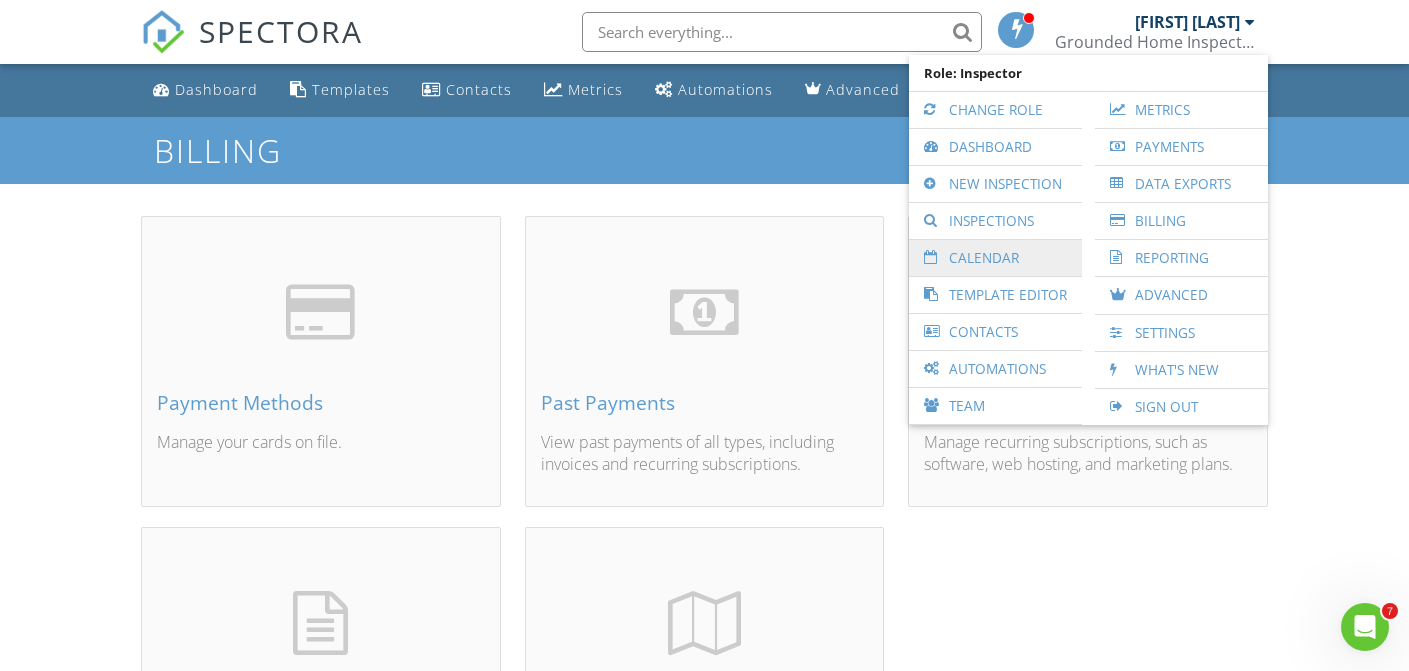 click on "Calendar" at bounding box center [995, 258] 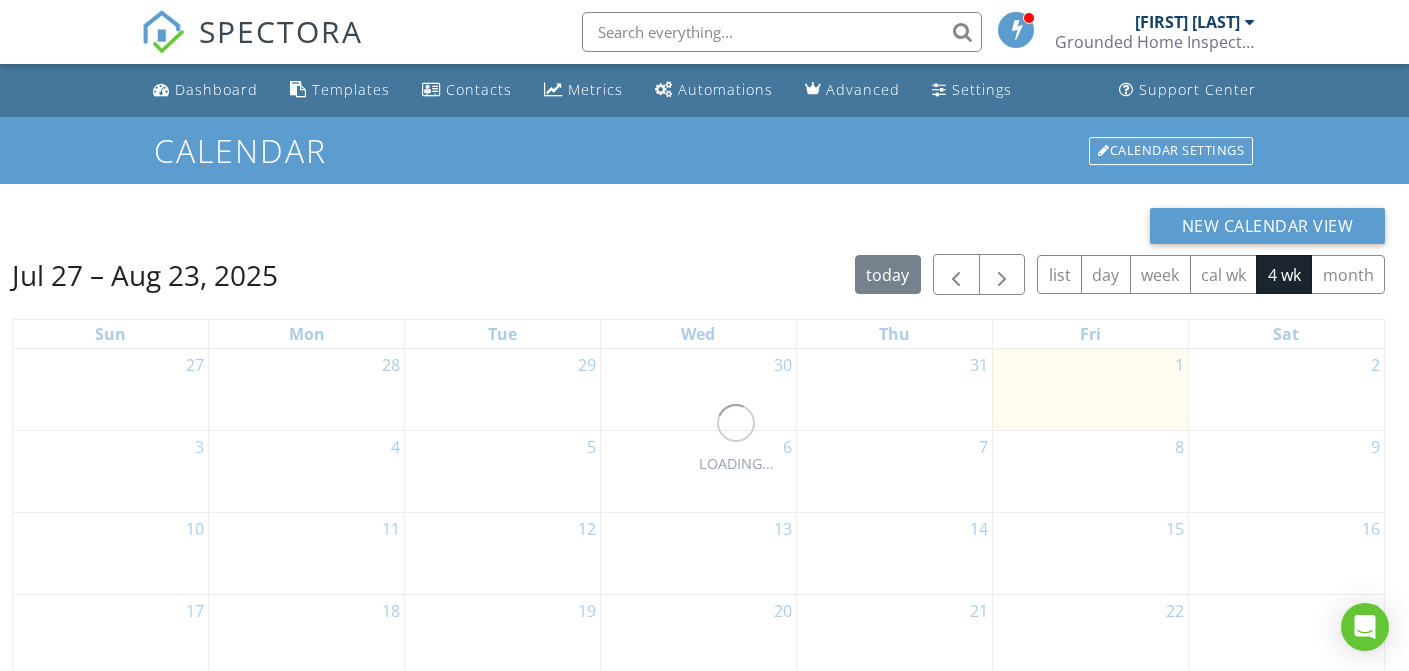 scroll, scrollTop: 0, scrollLeft: 0, axis: both 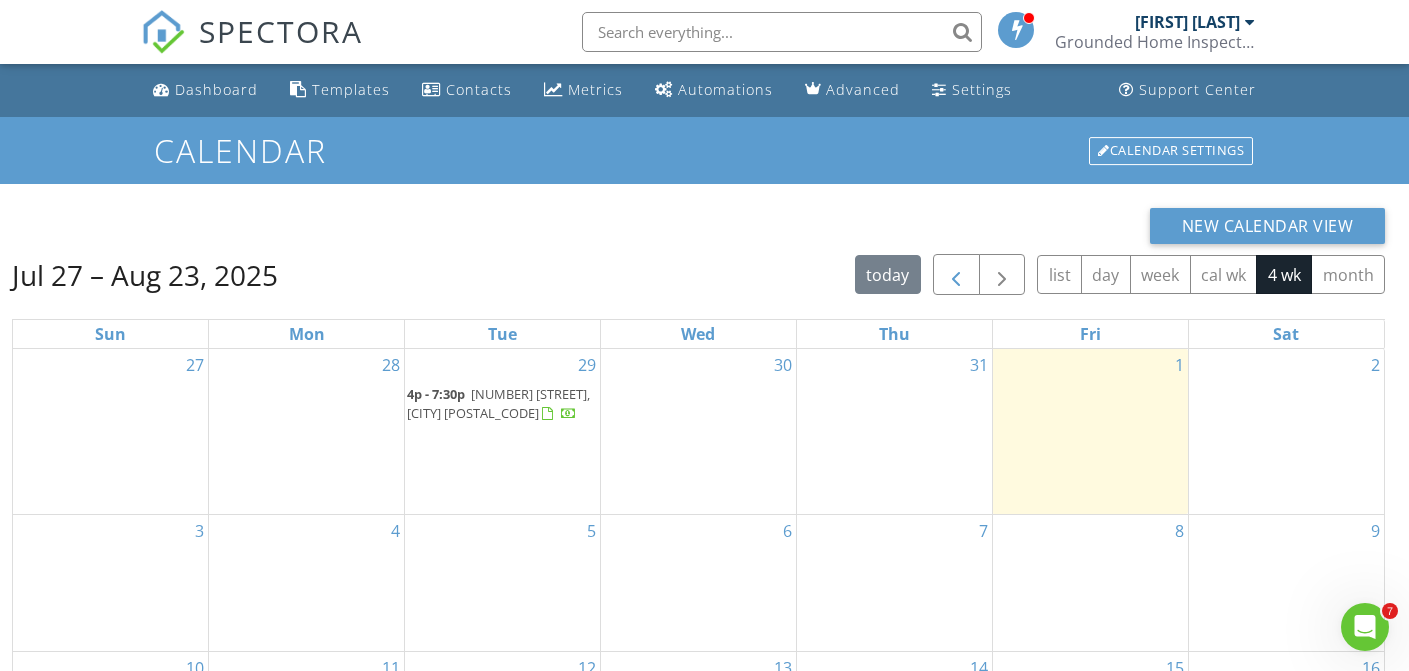 click at bounding box center (956, 274) 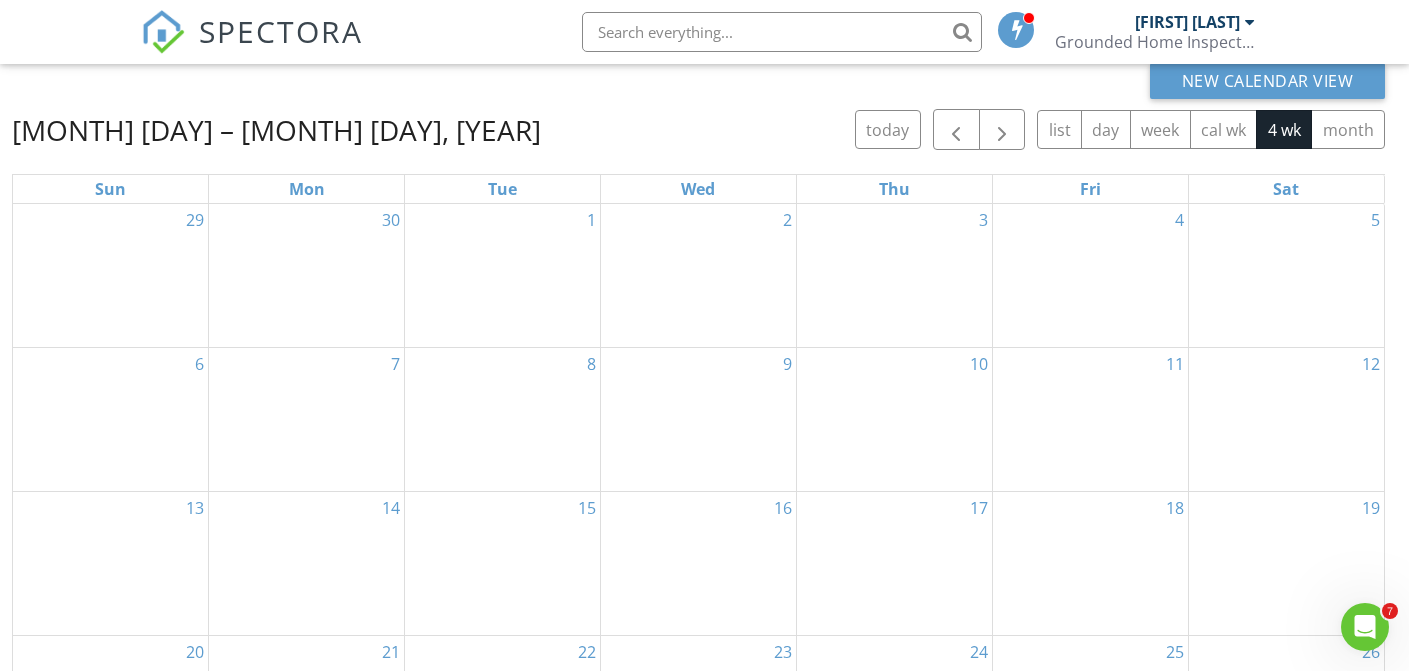 scroll, scrollTop: -1, scrollLeft: 0, axis: vertical 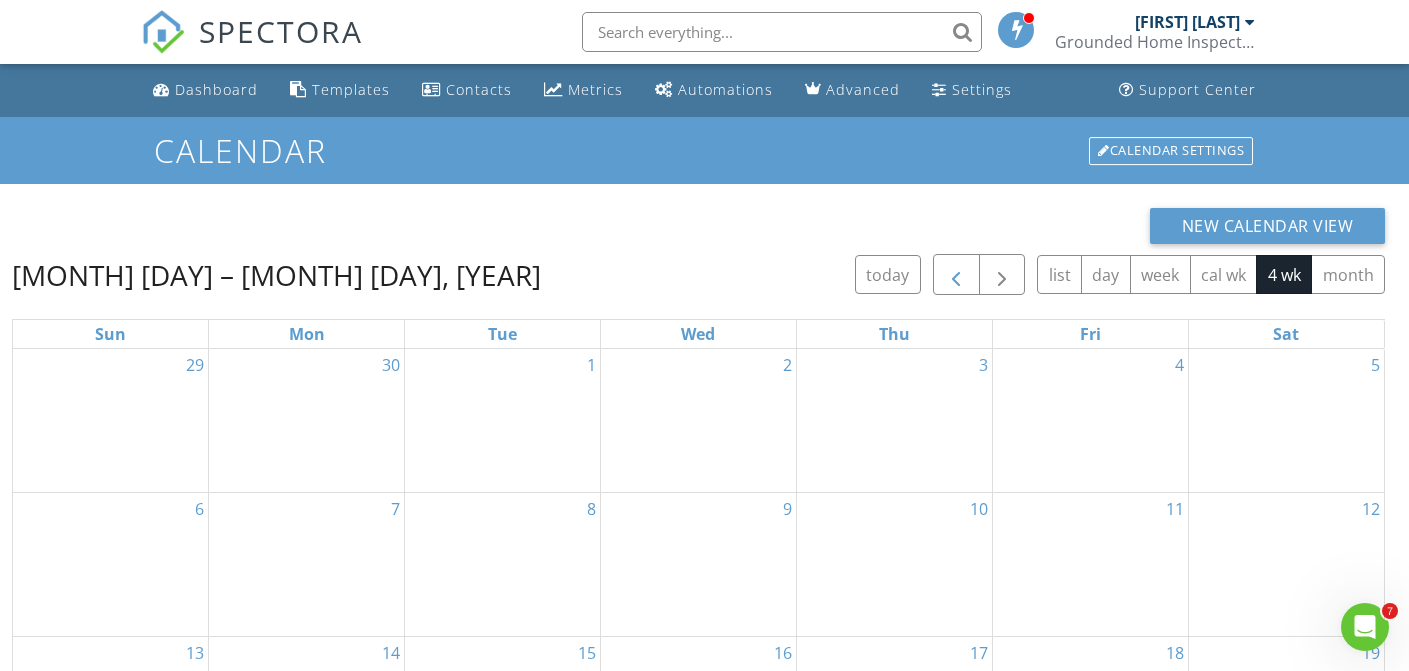 click at bounding box center [956, 275] 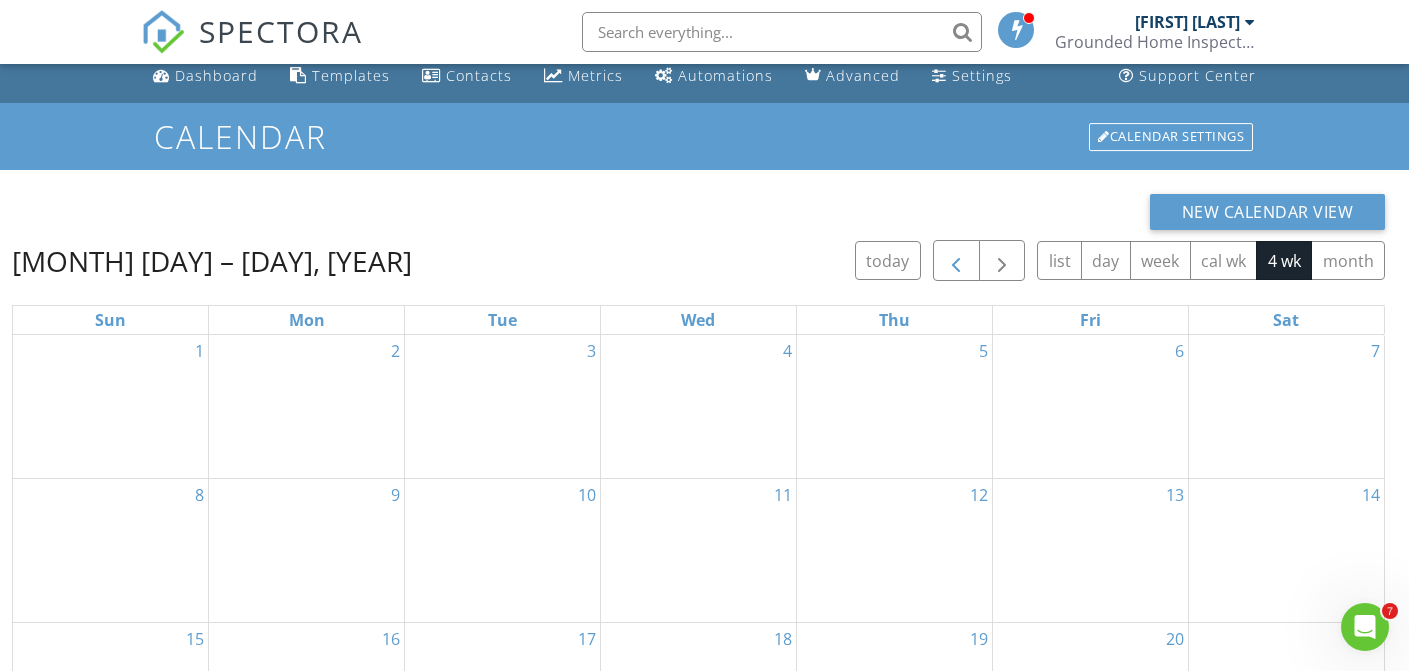 scroll, scrollTop: 11, scrollLeft: 0, axis: vertical 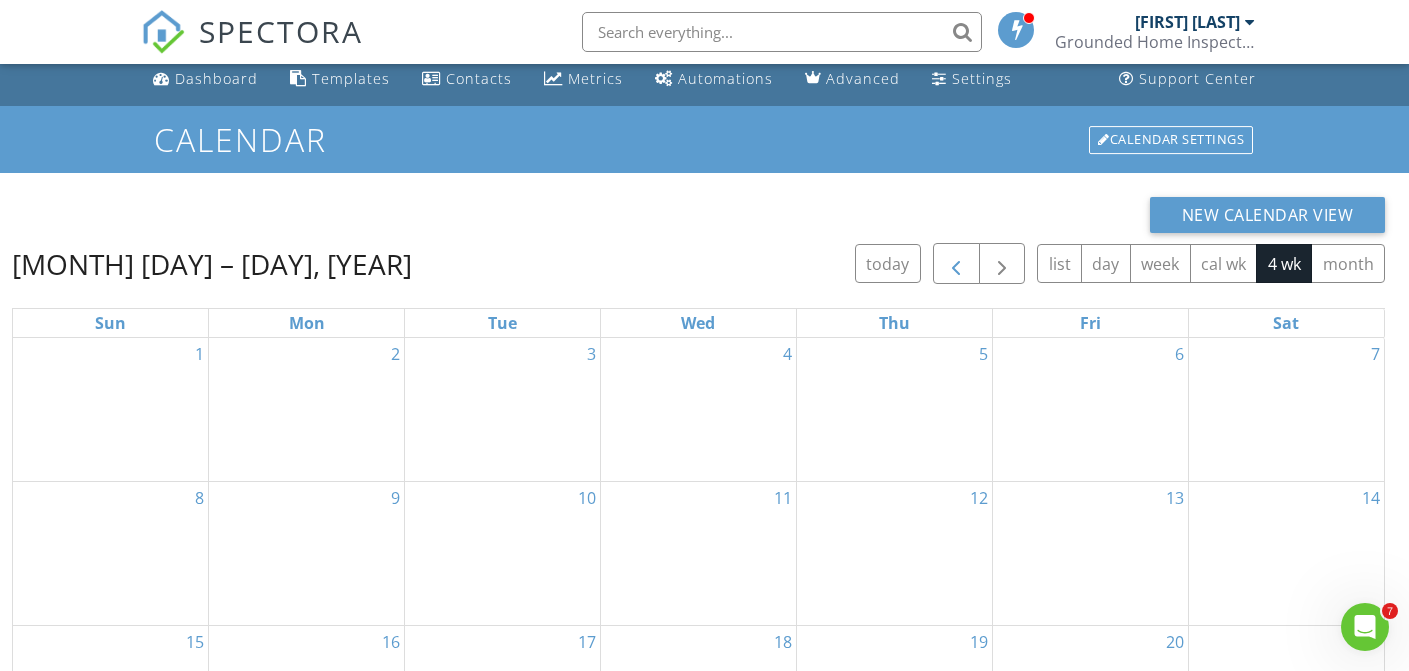 click at bounding box center (956, 264) 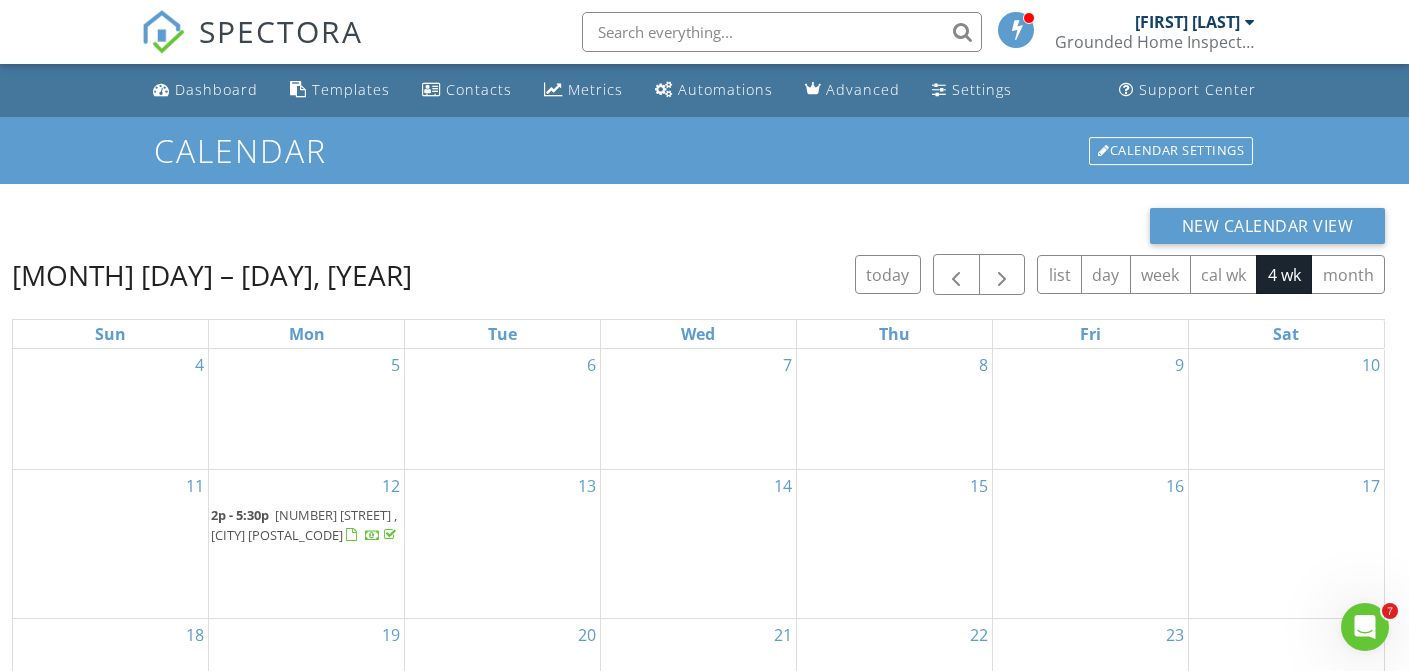 scroll, scrollTop: 0, scrollLeft: 0, axis: both 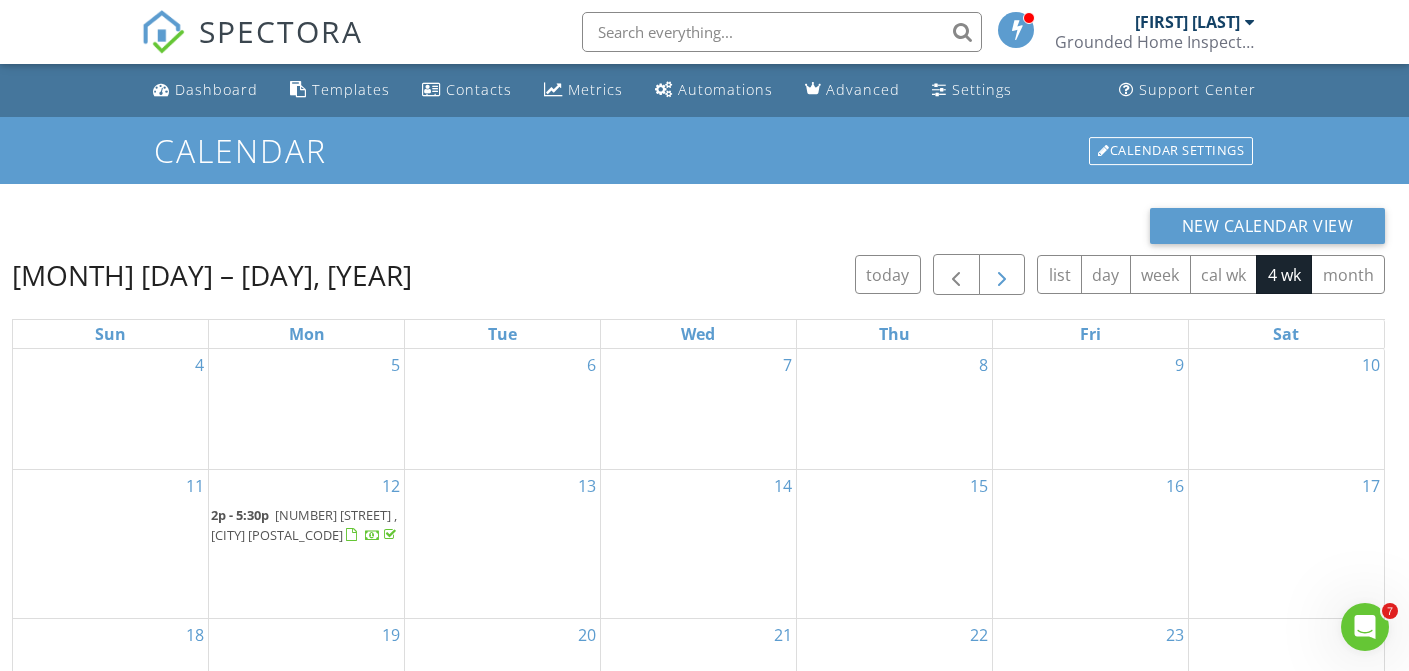 click at bounding box center [1002, 274] 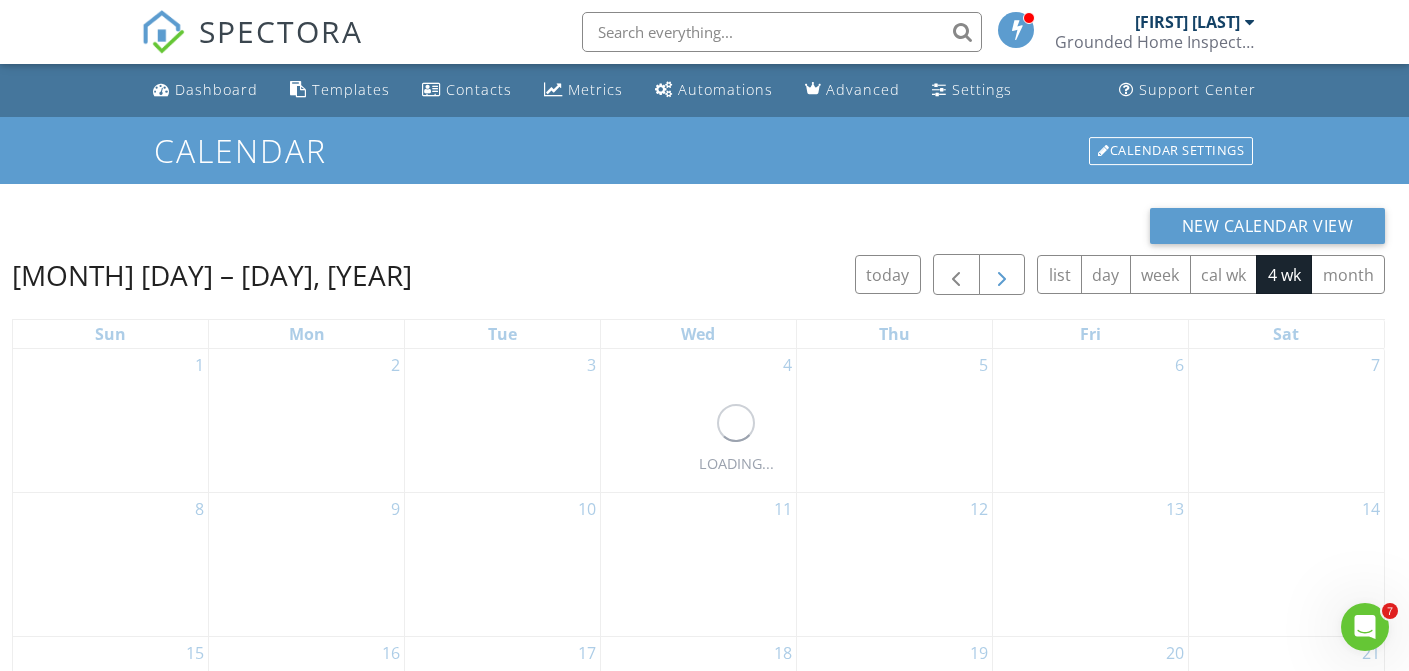 click at bounding box center (1002, 274) 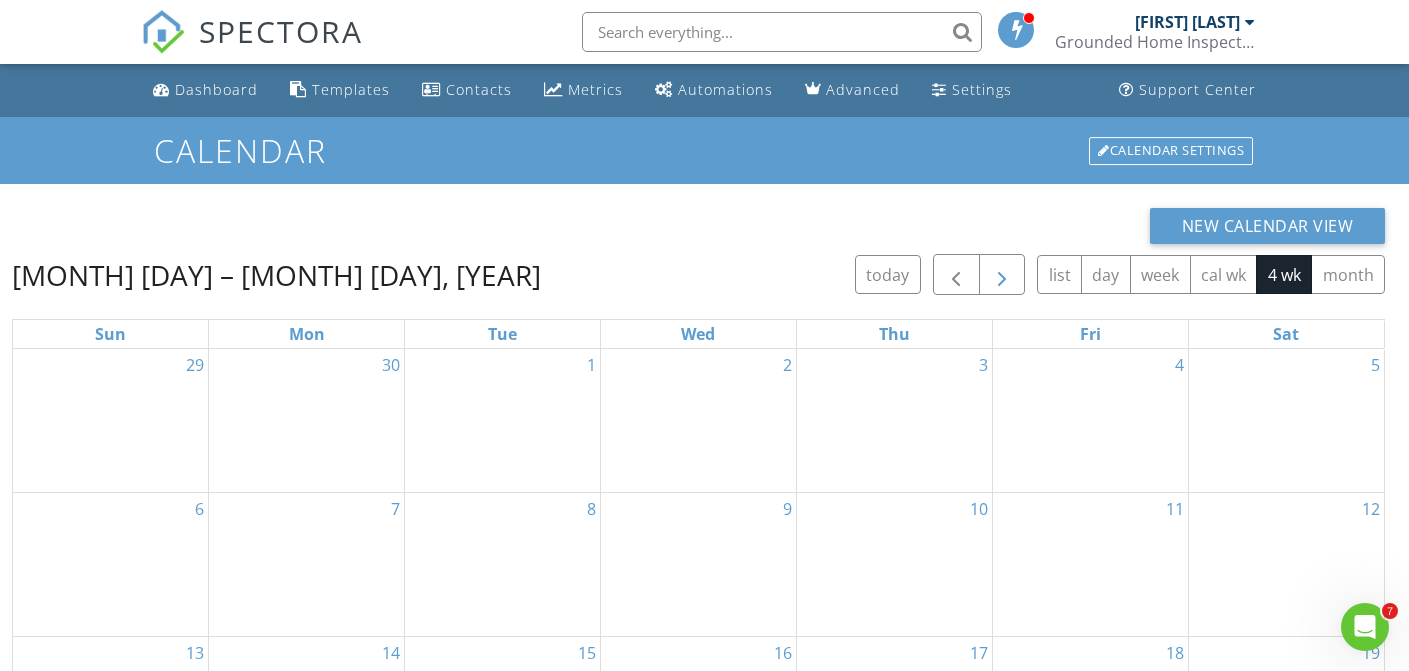 click at bounding box center [1002, 274] 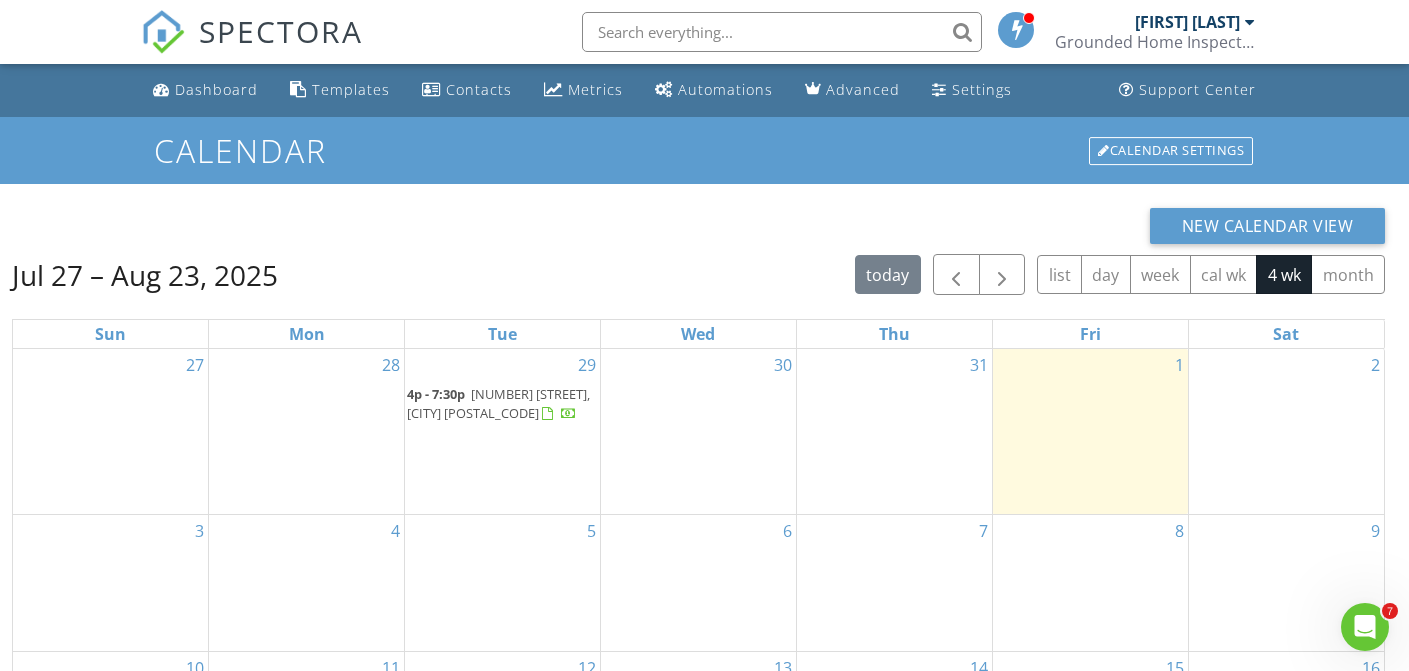 scroll, scrollTop: 0, scrollLeft: 0, axis: both 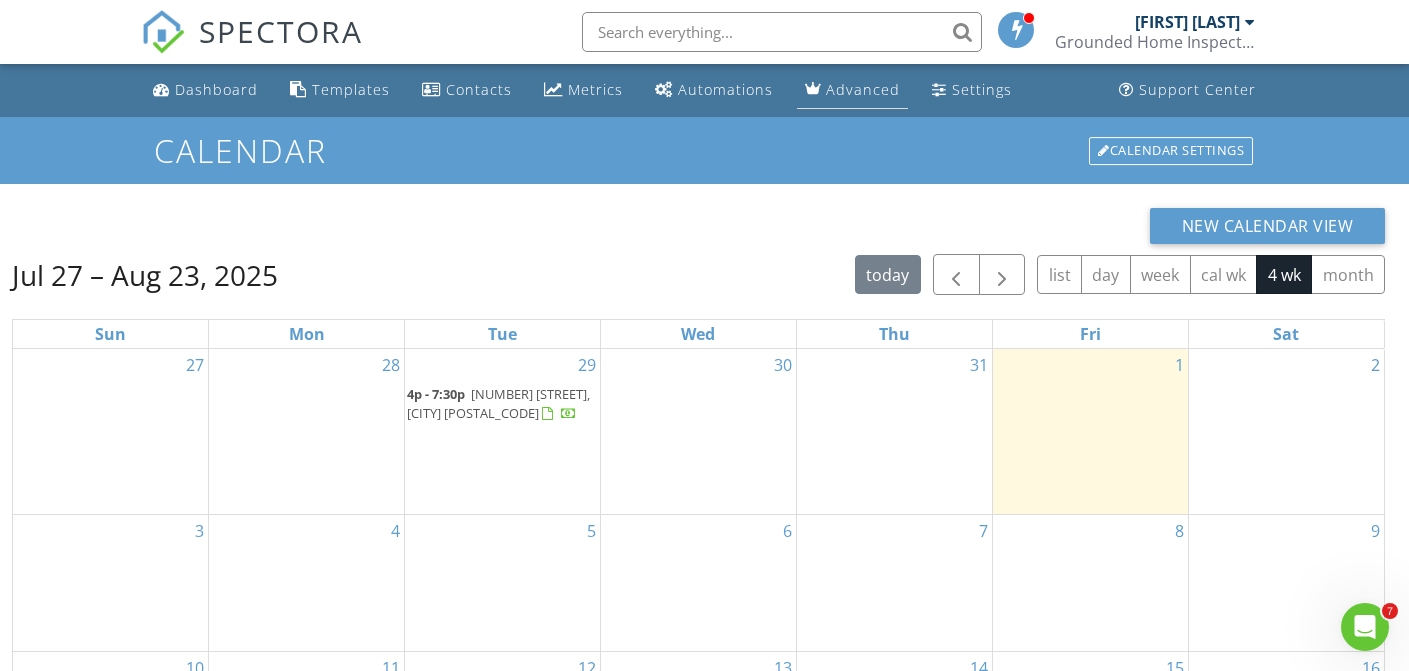 click on "Advanced" at bounding box center (863, 89) 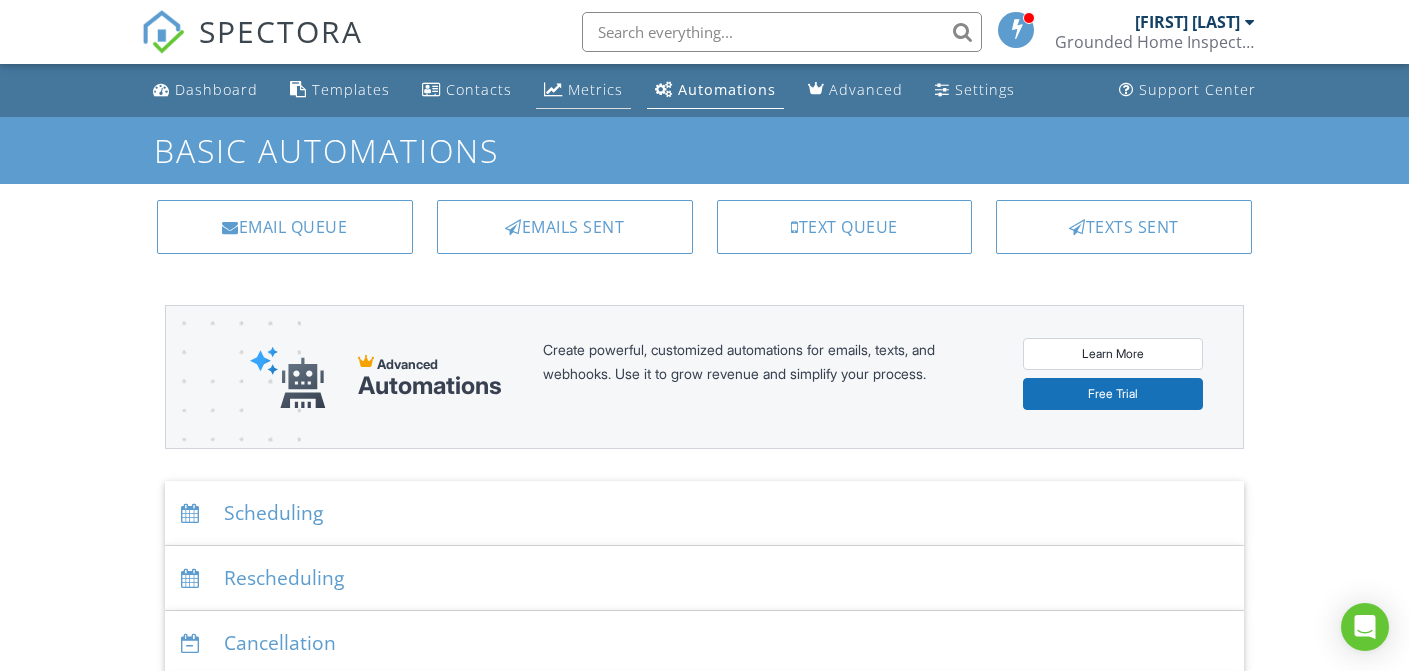 scroll, scrollTop: 0, scrollLeft: 0, axis: both 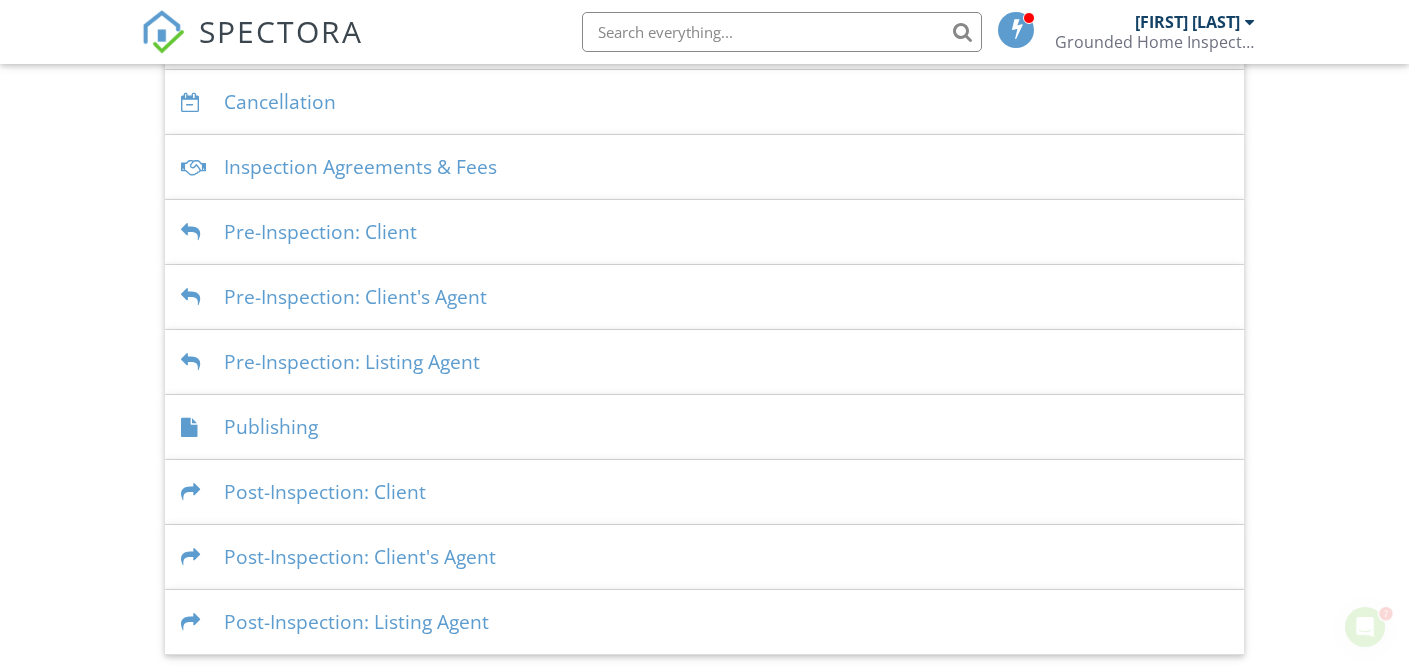 click on "Pre-Inspection: Client" at bounding box center [704, 232] 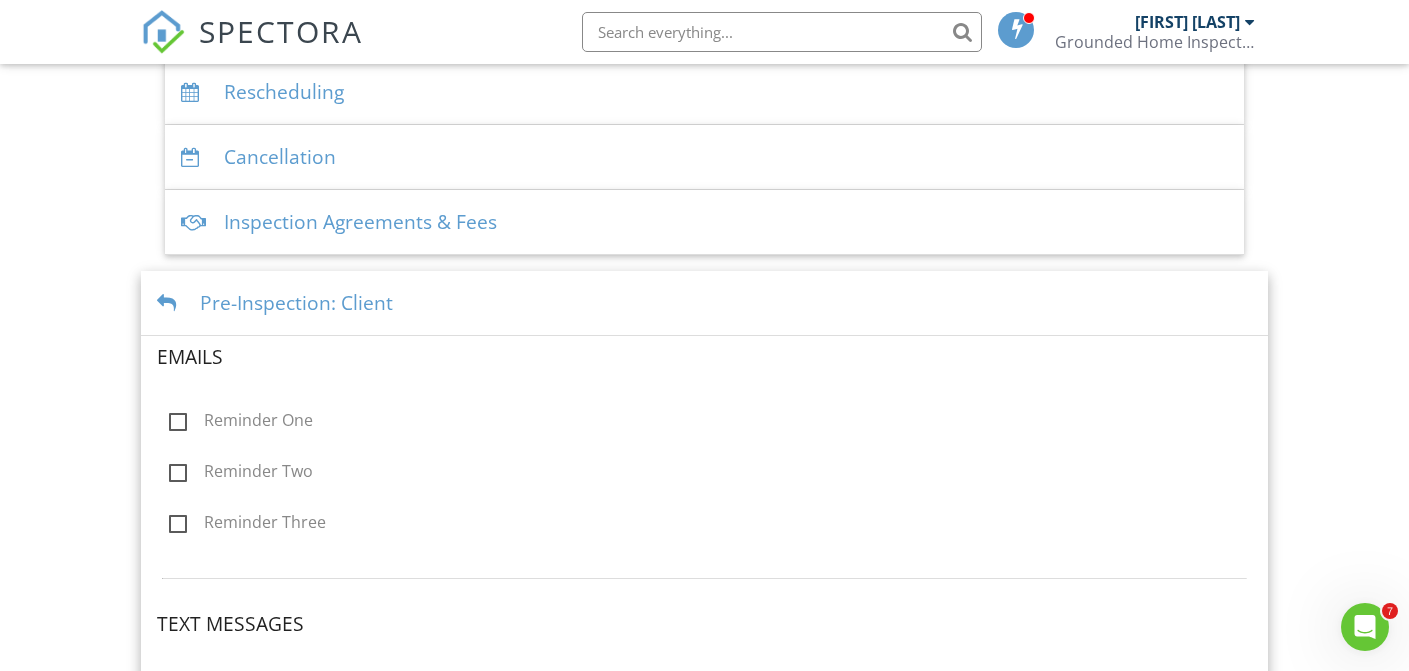 scroll, scrollTop: 463, scrollLeft: 0, axis: vertical 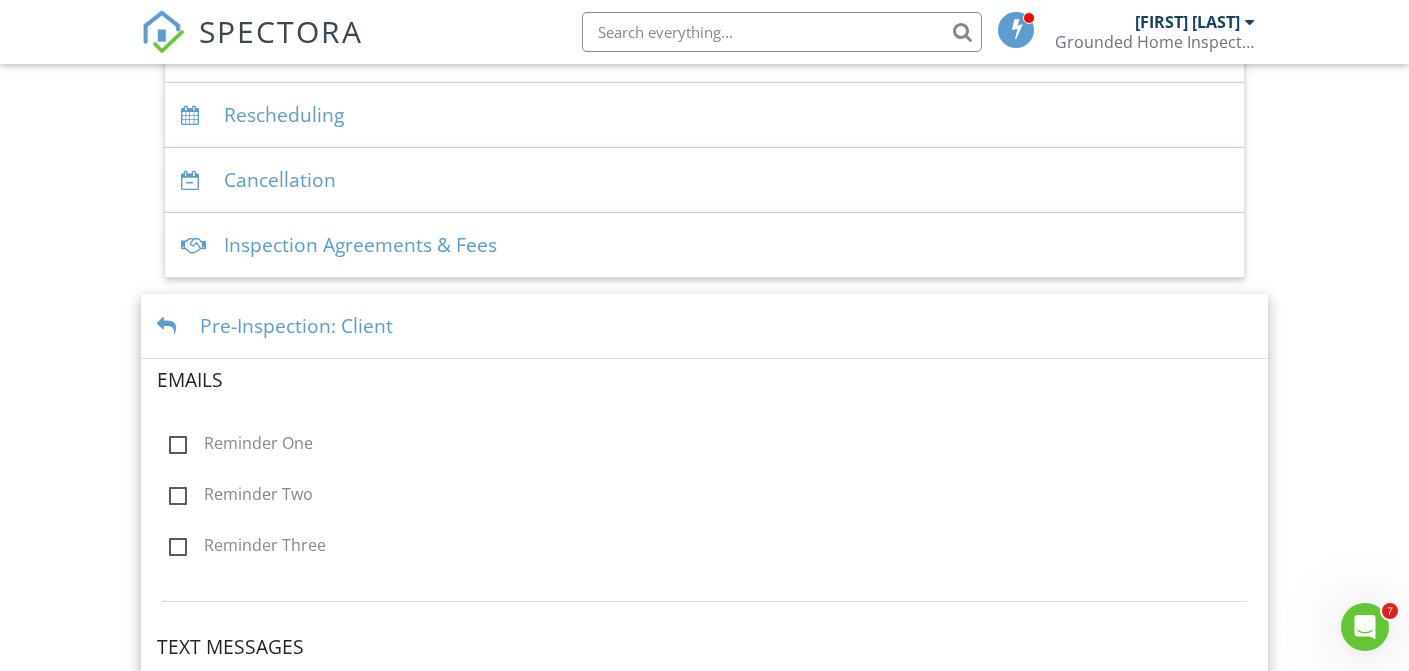 click on "Pre-Inspection: Client" at bounding box center [704, 326] 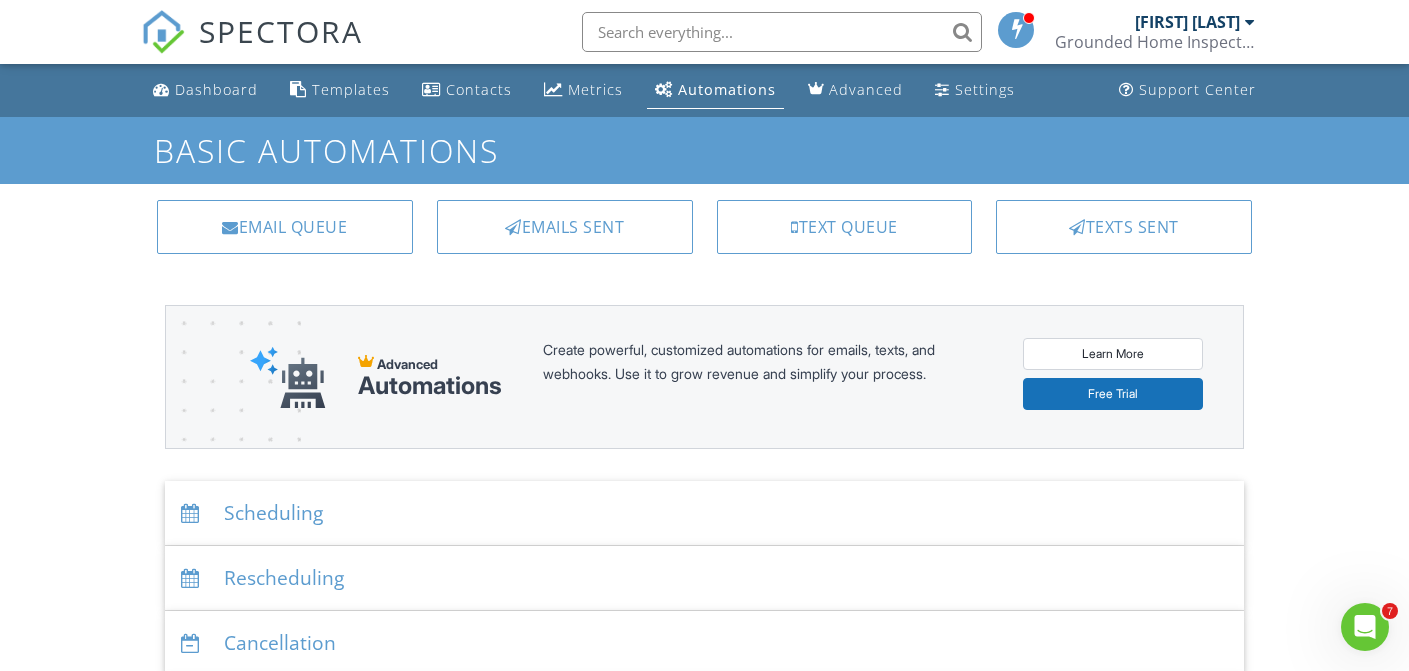 scroll, scrollTop: 0, scrollLeft: 0, axis: both 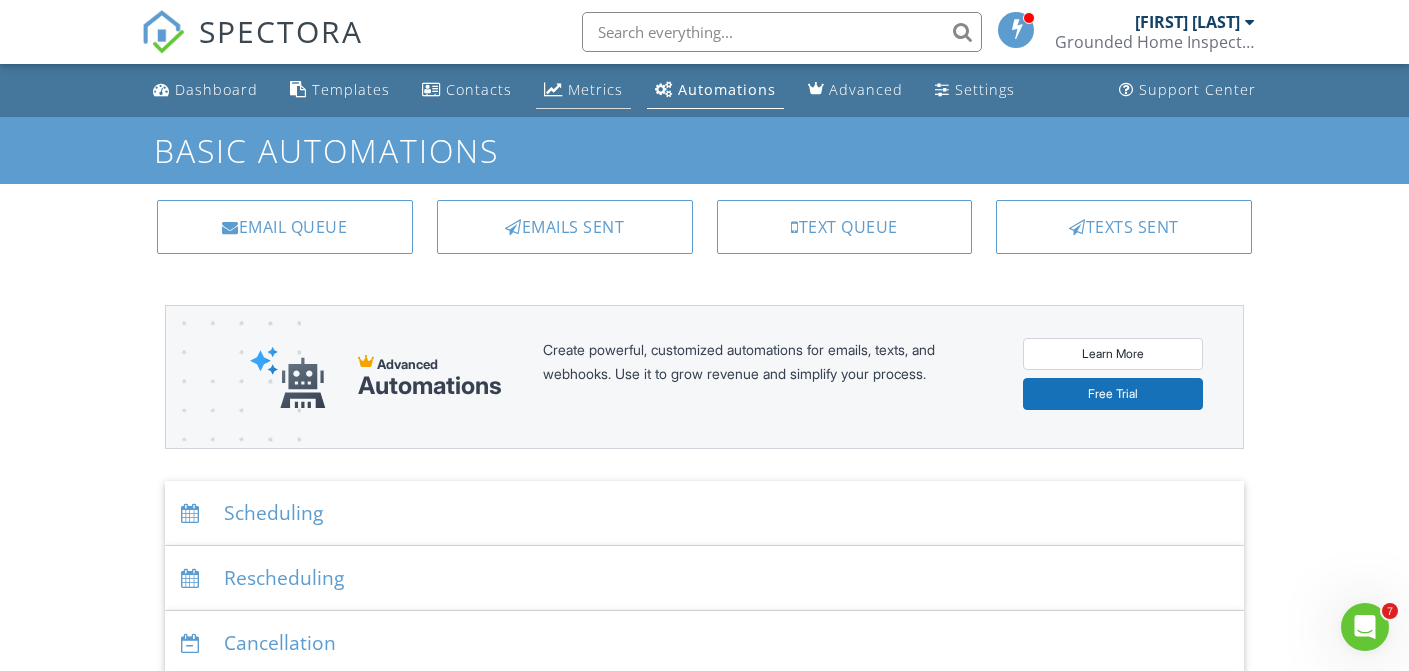 click on "Metrics" at bounding box center [583, 90] 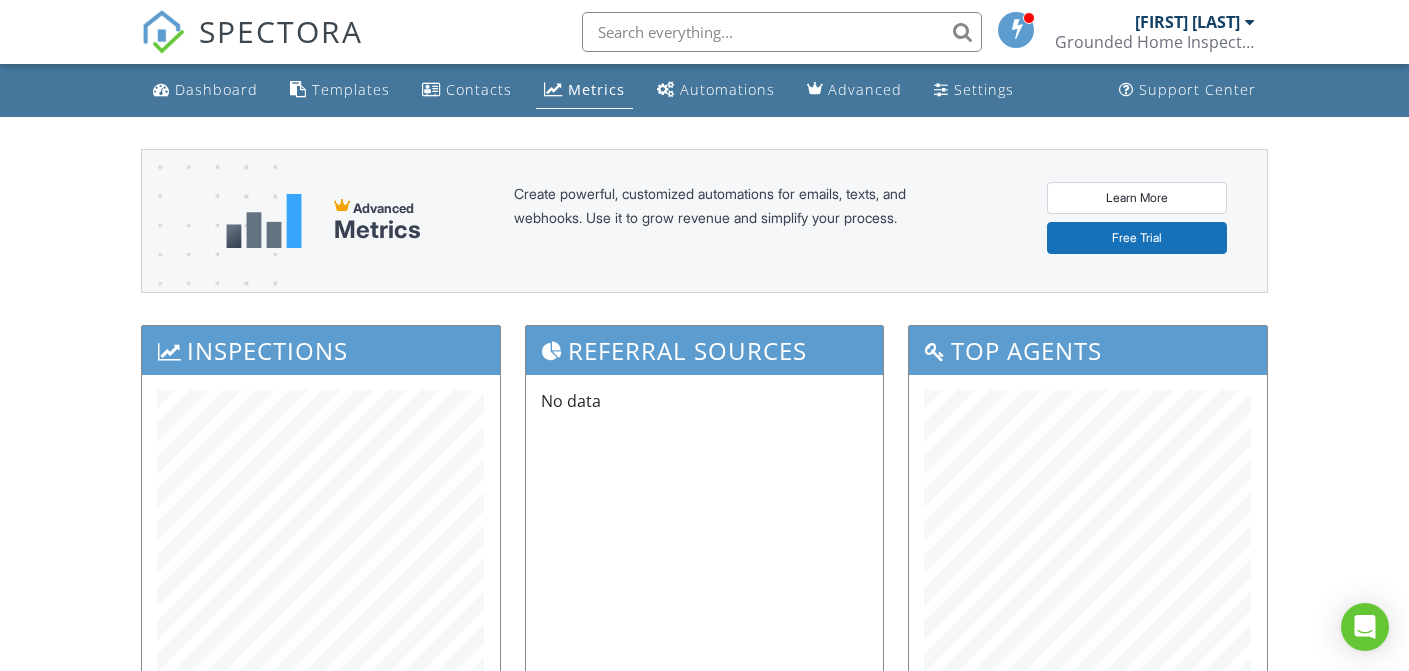 scroll, scrollTop: 0, scrollLeft: 0, axis: both 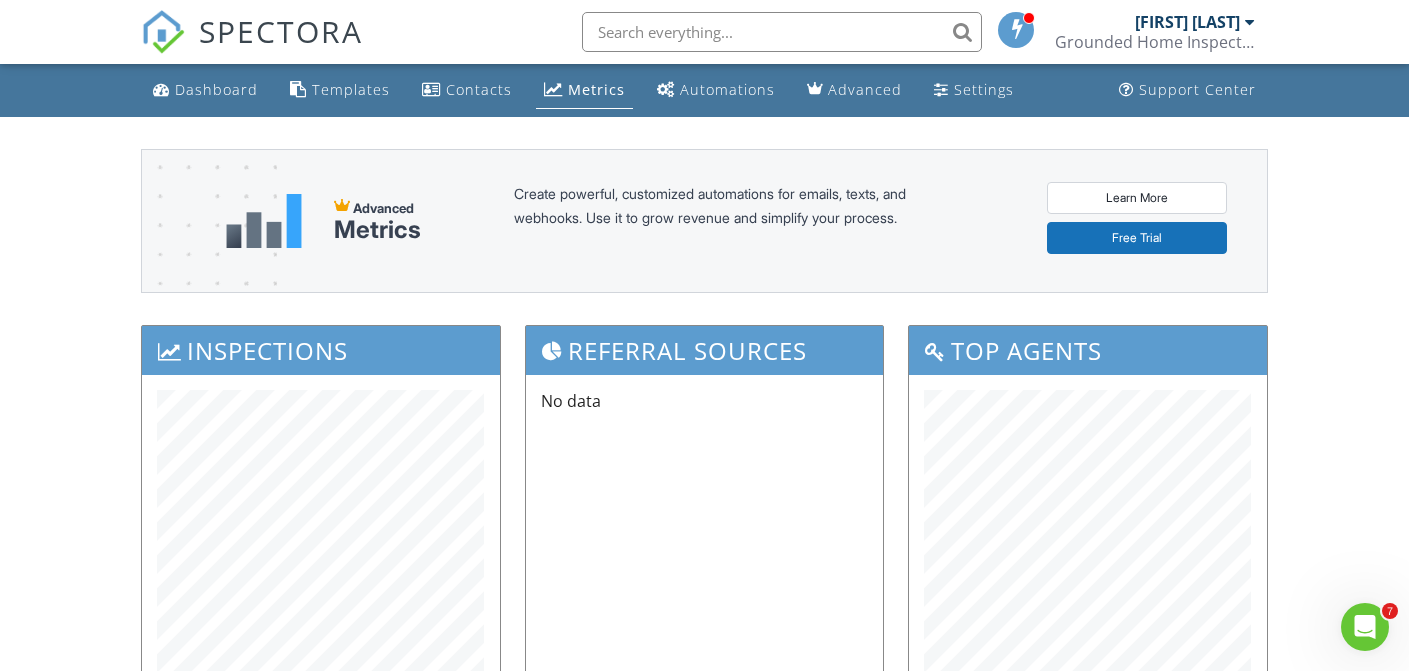 click on "SPECTORA" at bounding box center (281, 31) 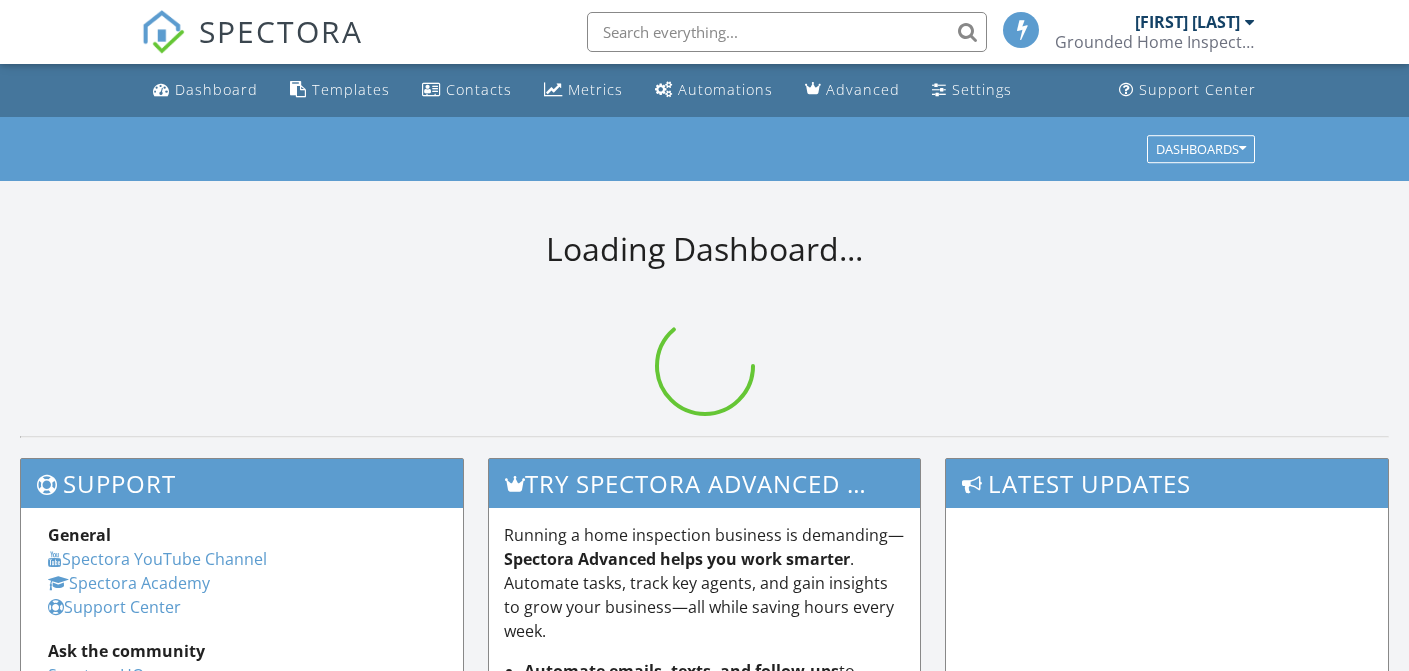 scroll, scrollTop: 0, scrollLeft: 0, axis: both 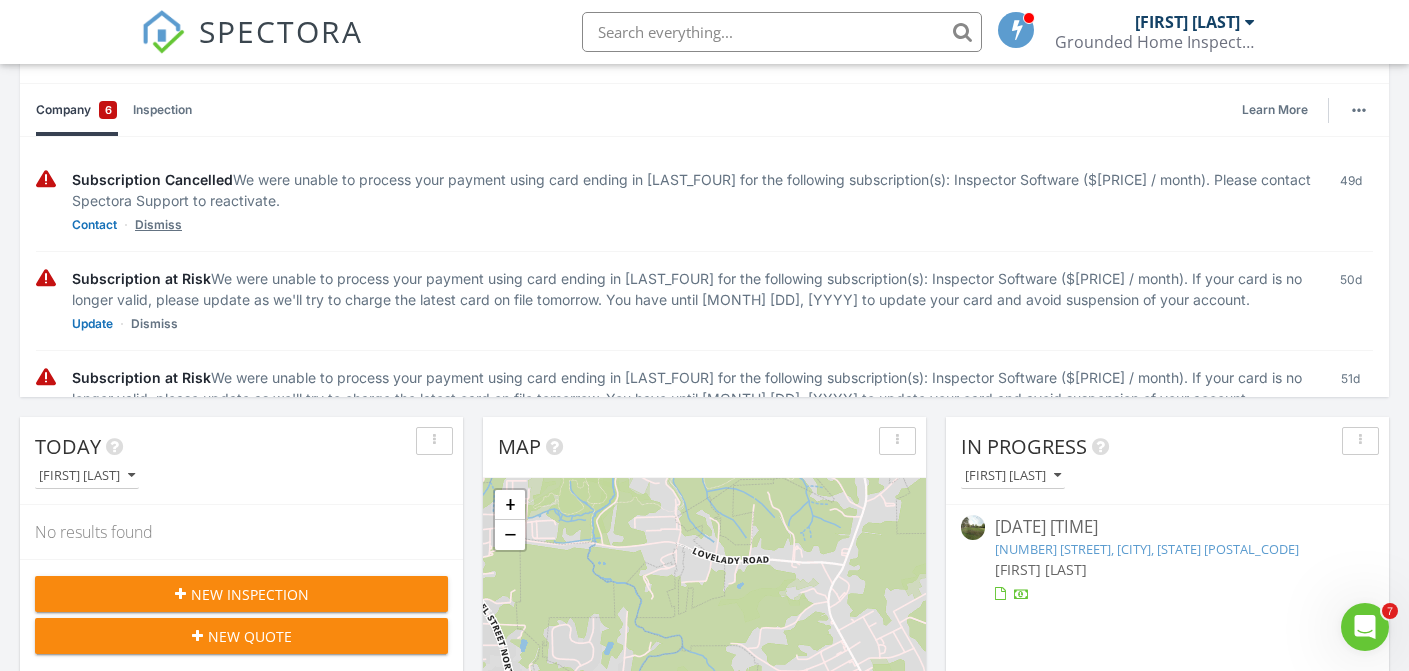 click on "Dismiss" at bounding box center (158, 225) 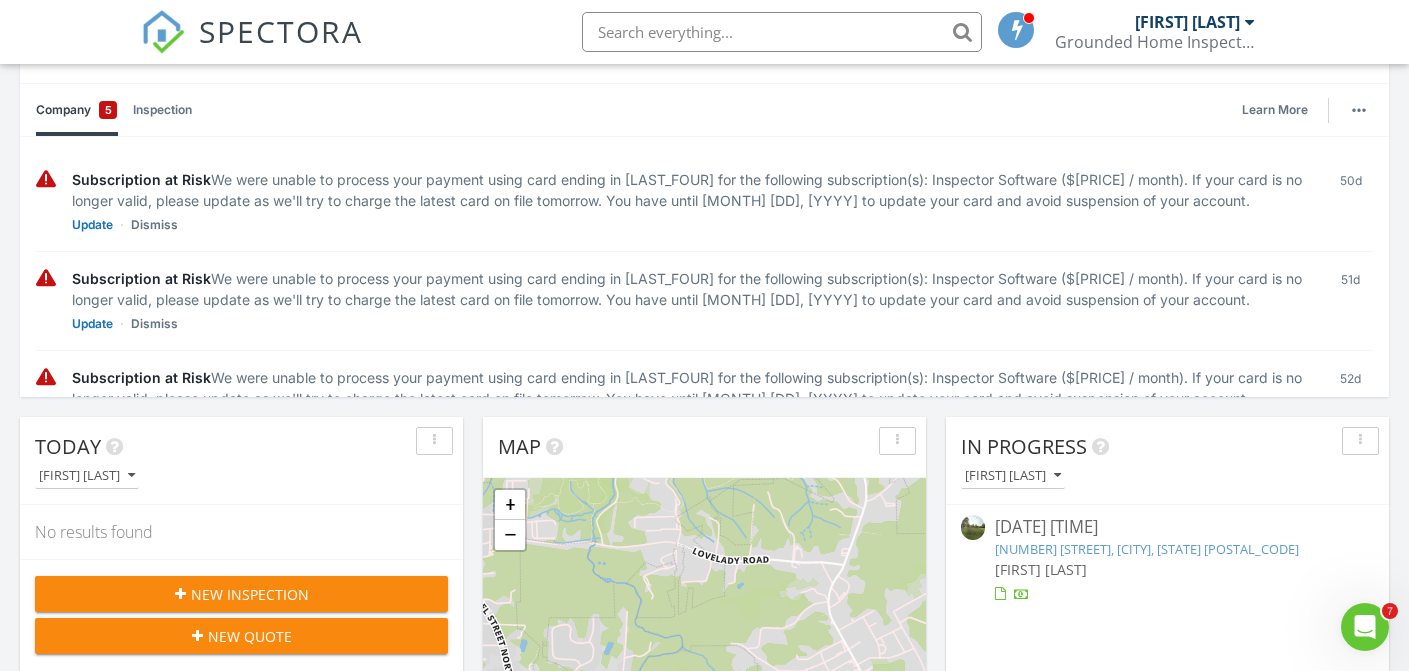 click on "Dismiss" at bounding box center (154, 225) 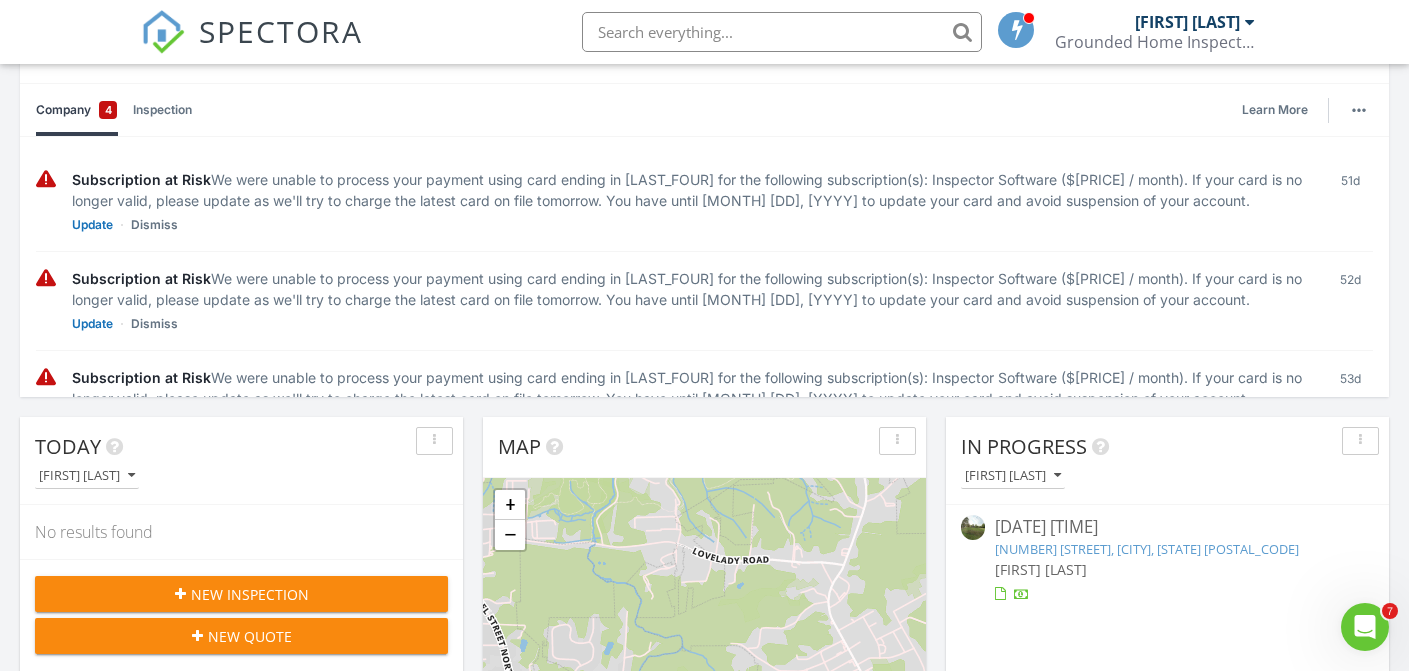 click on "Dismiss" at bounding box center [154, 225] 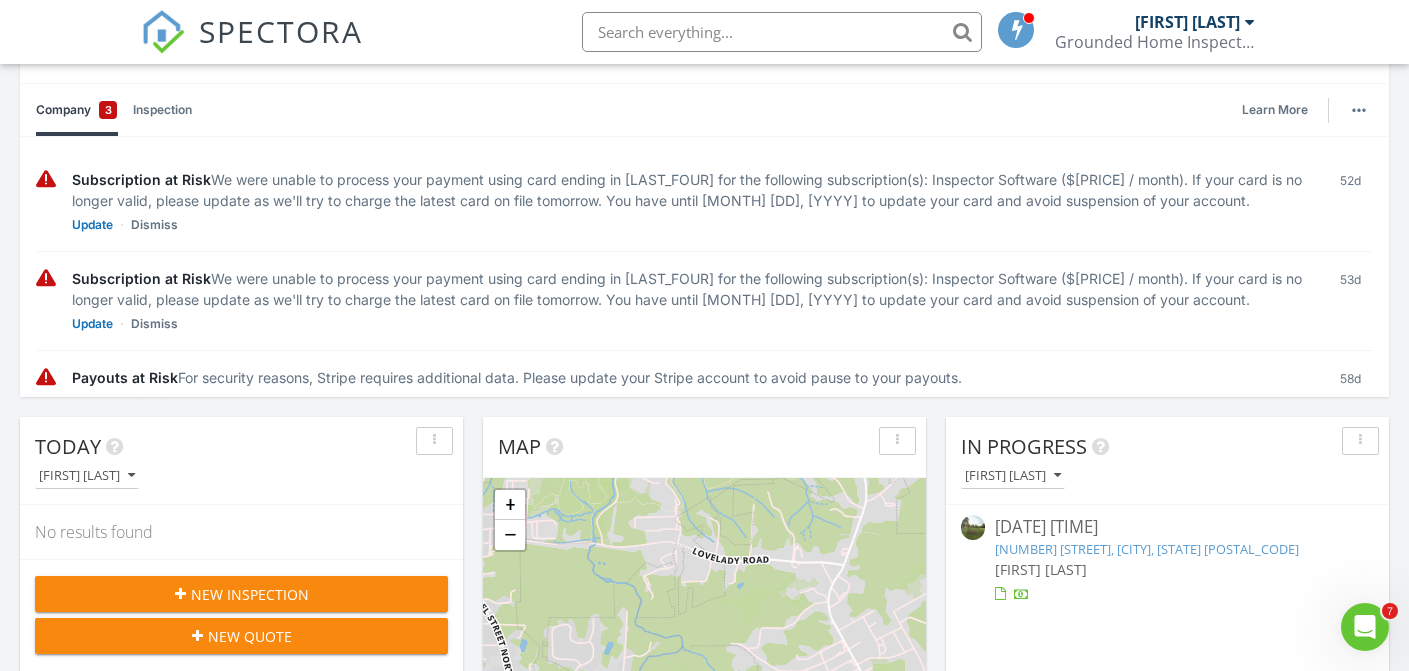 click on "Dismiss" at bounding box center [154, 225] 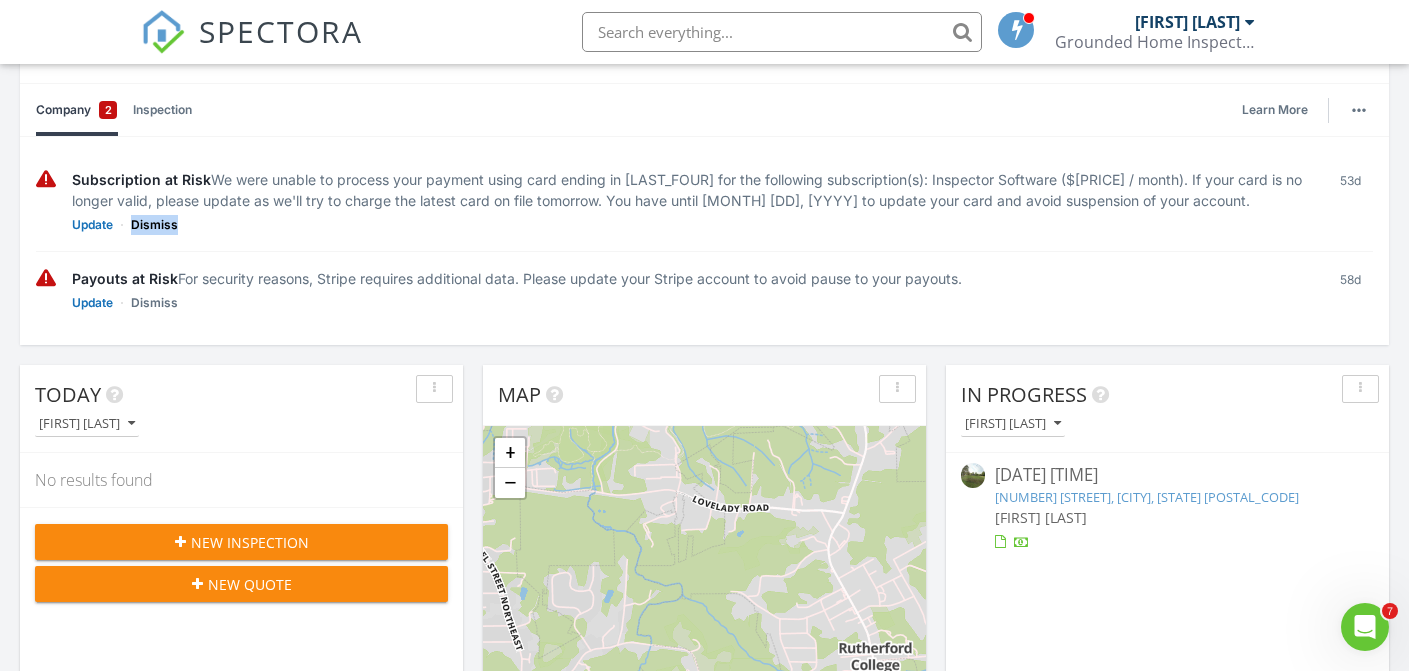 click on "Dismiss" at bounding box center [154, 225] 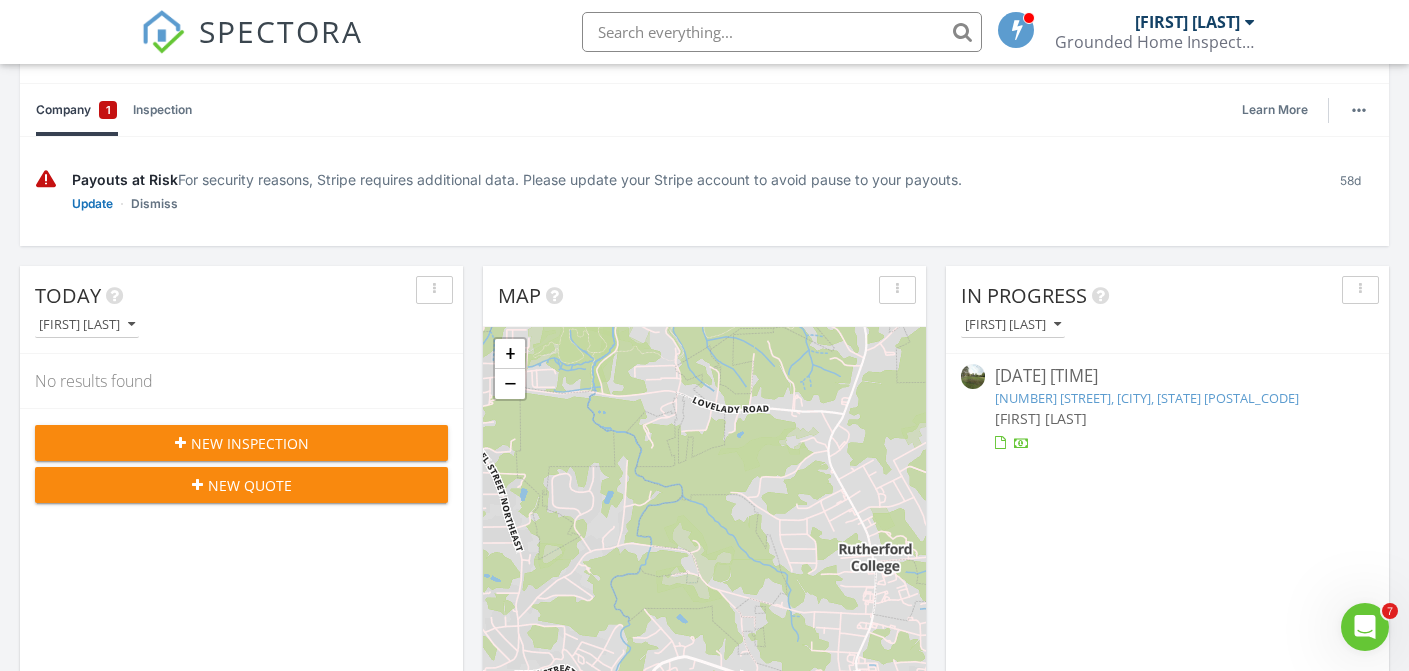 click on "Payouts at Risk
For security reasons, Stripe requires additional data. Please update your Stripe account to avoid pause to your payouts.
Update
Dismiss     [TIME]" at bounding box center [704, 191] 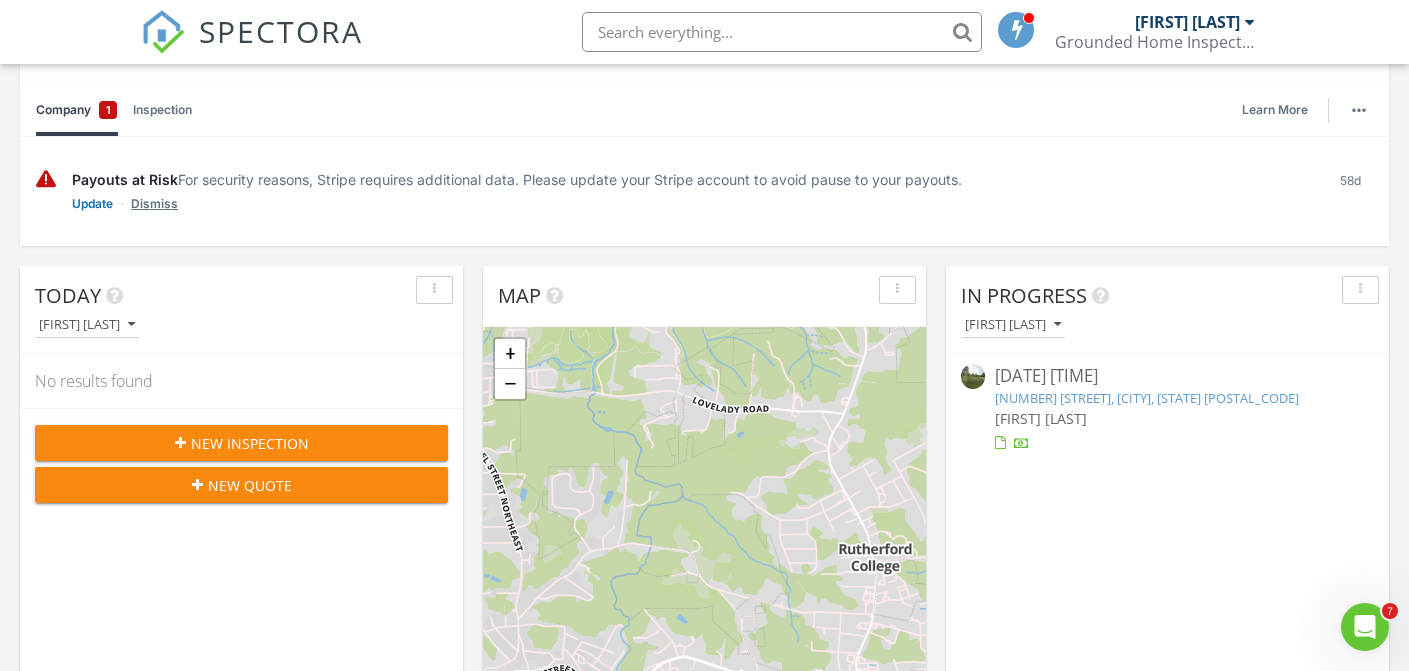click on "Dismiss" at bounding box center [154, 204] 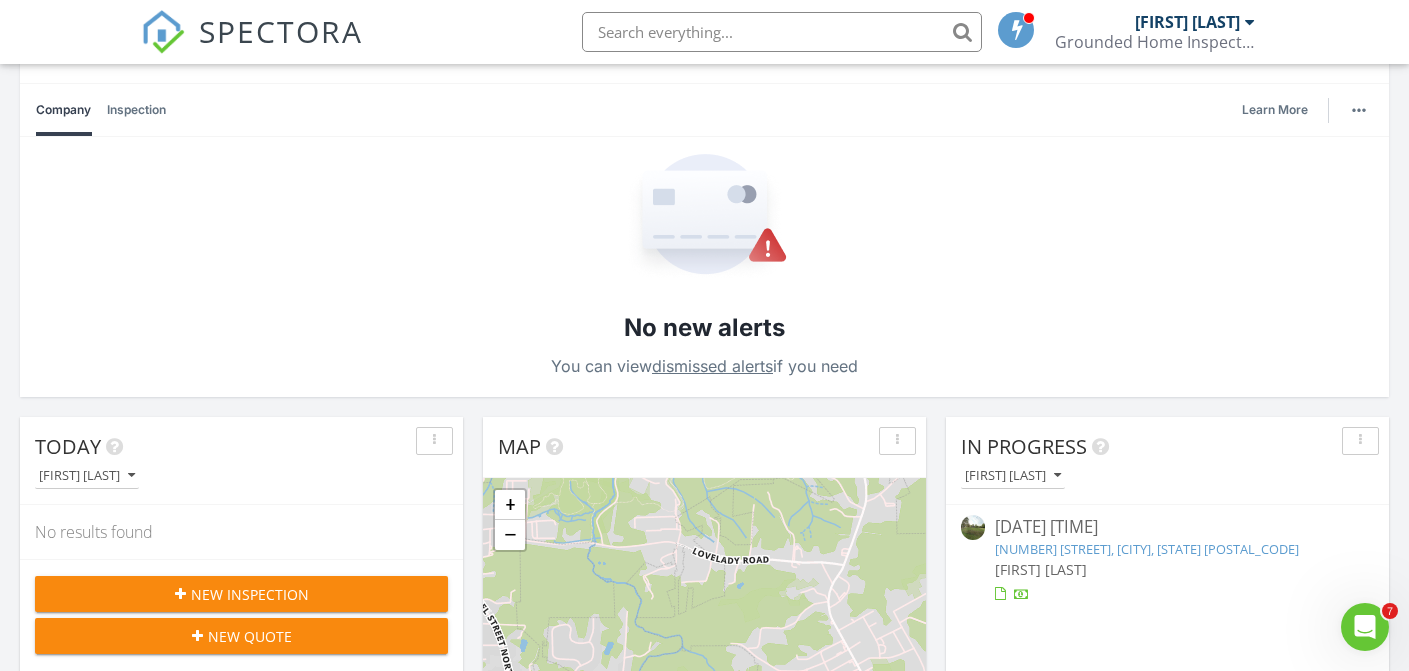 type 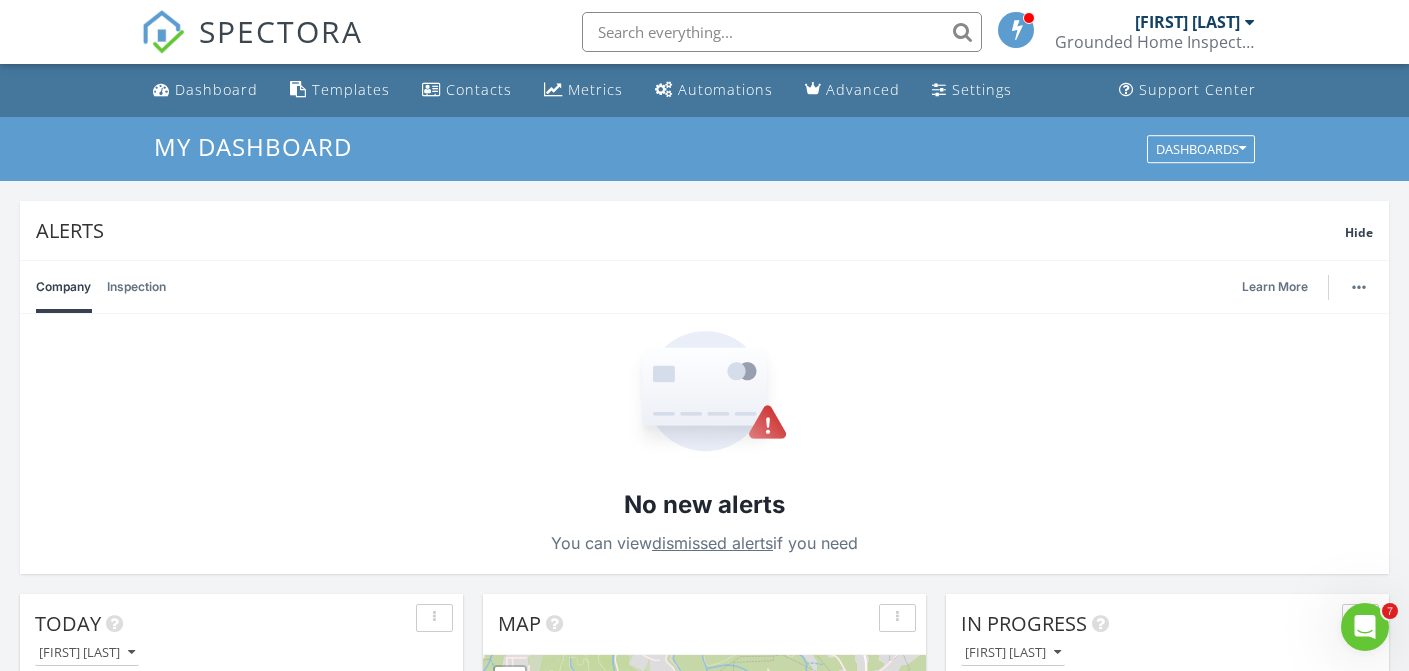 scroll, scrollTop: 0, scrollLeft: 0, axis: both 